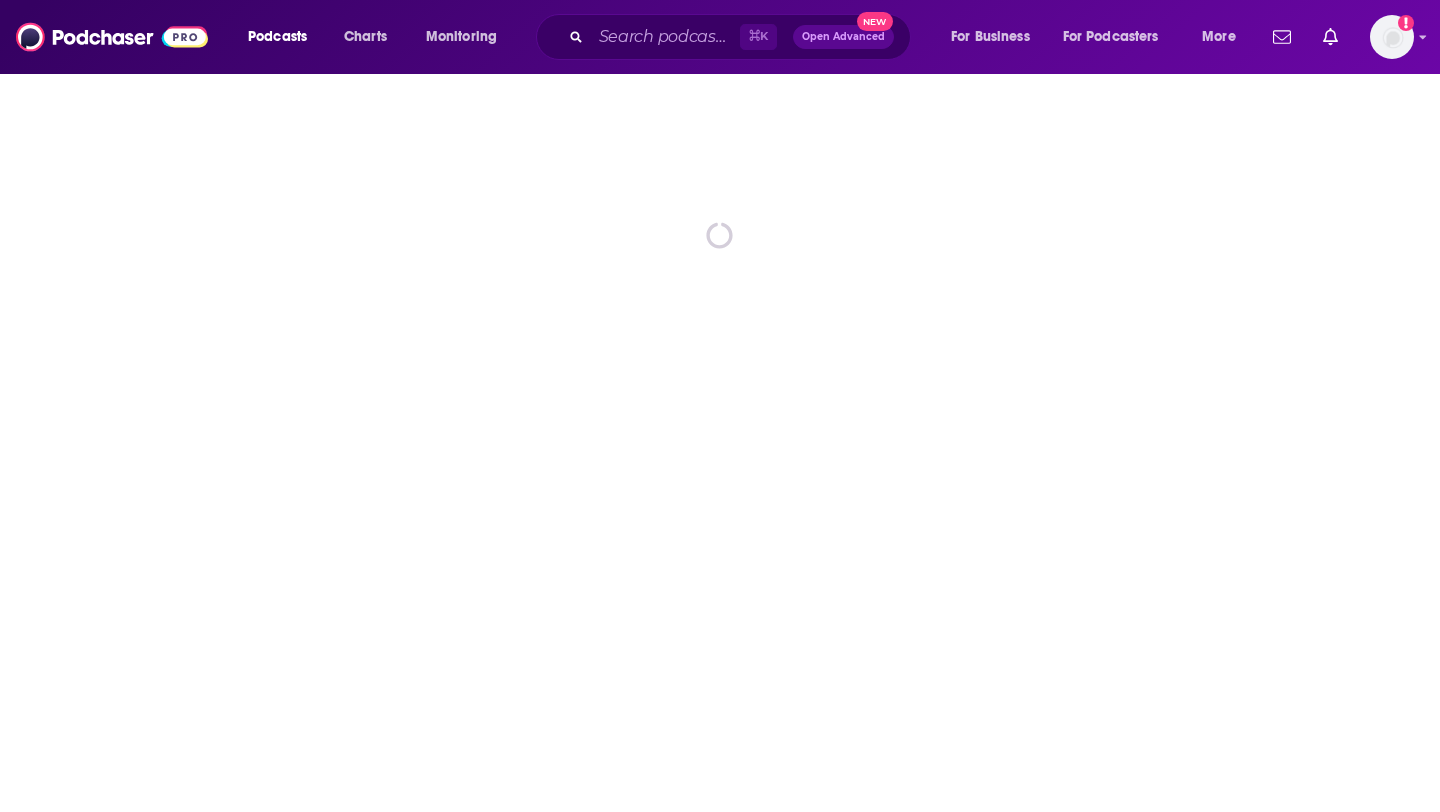 scroll, scrollTop: 0, scrollLeft: 0, axis: both 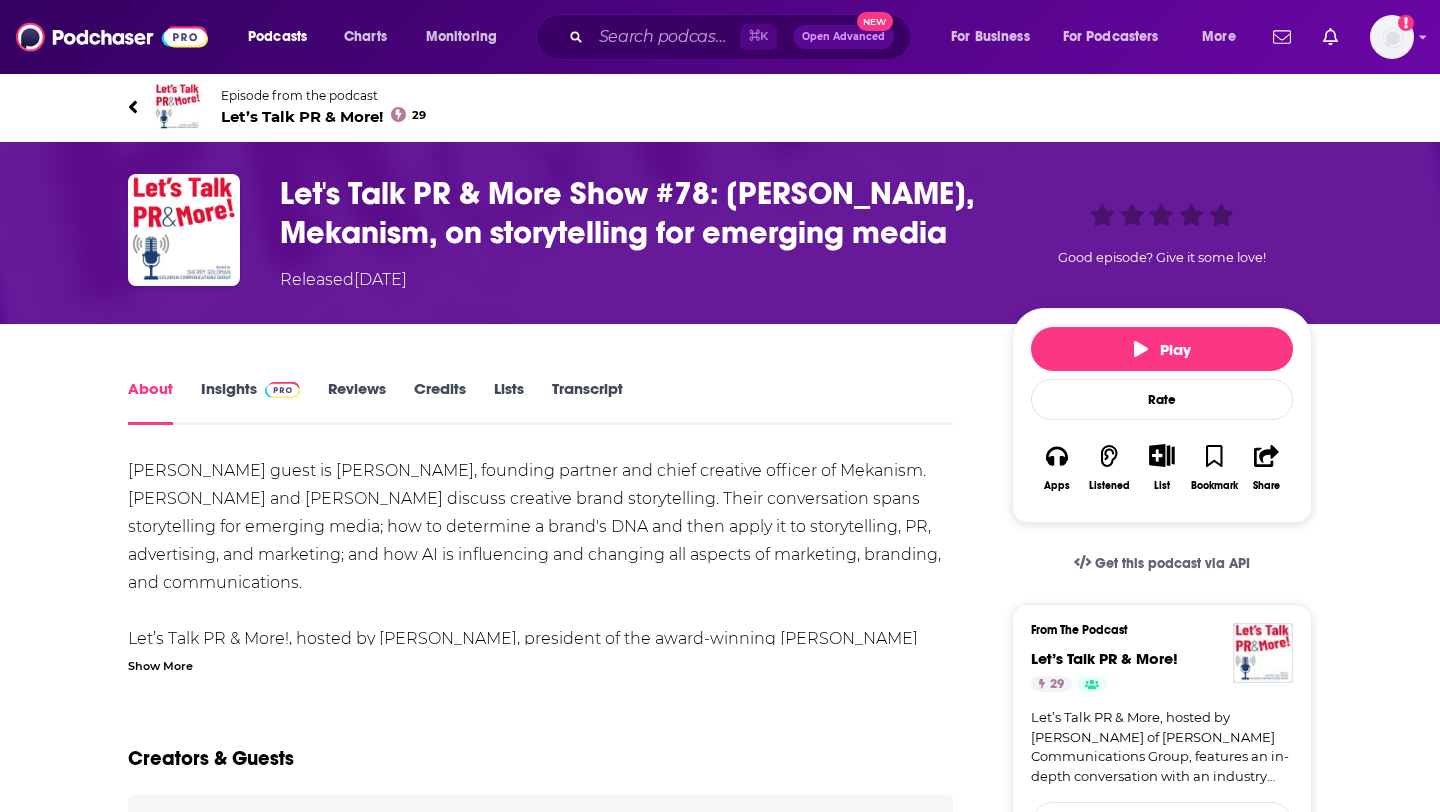 click on "Podcasts Charts Monitoring ⌘  K Open Advanced New For Business For Podcasters More Add a profile image" at bounding box center [720, 37] 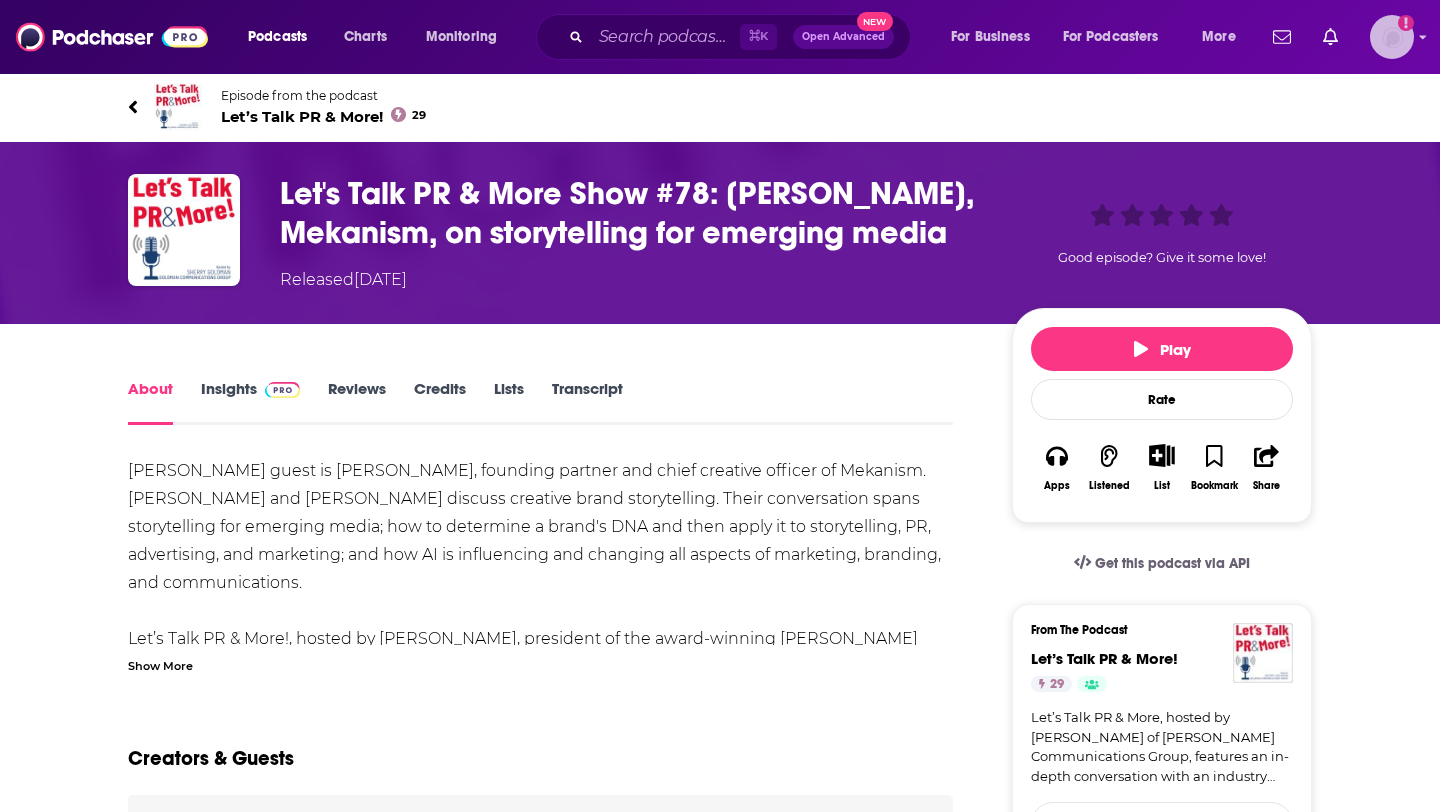 click at bounding box center [1392, 37] 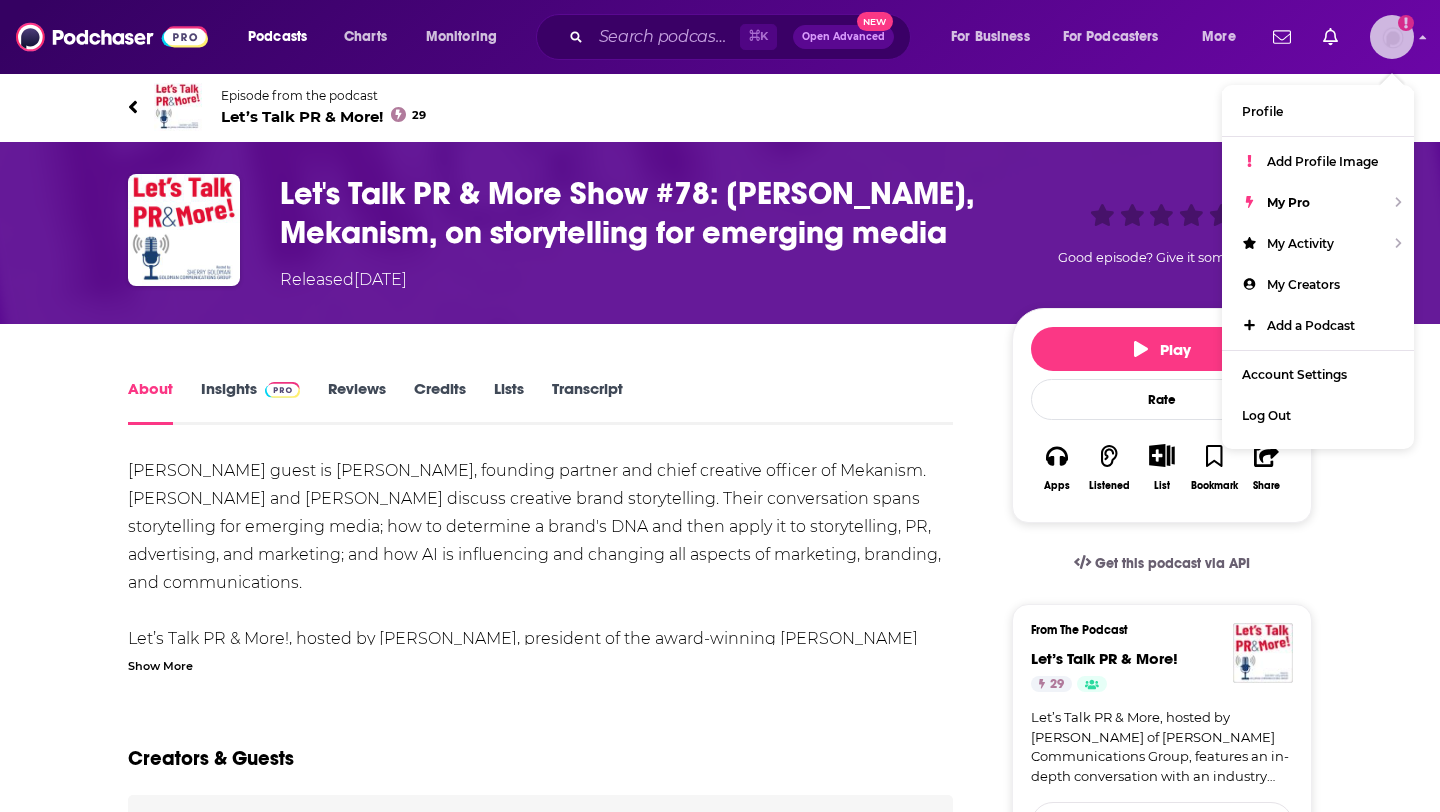 click at bounding box center [1392, 37] 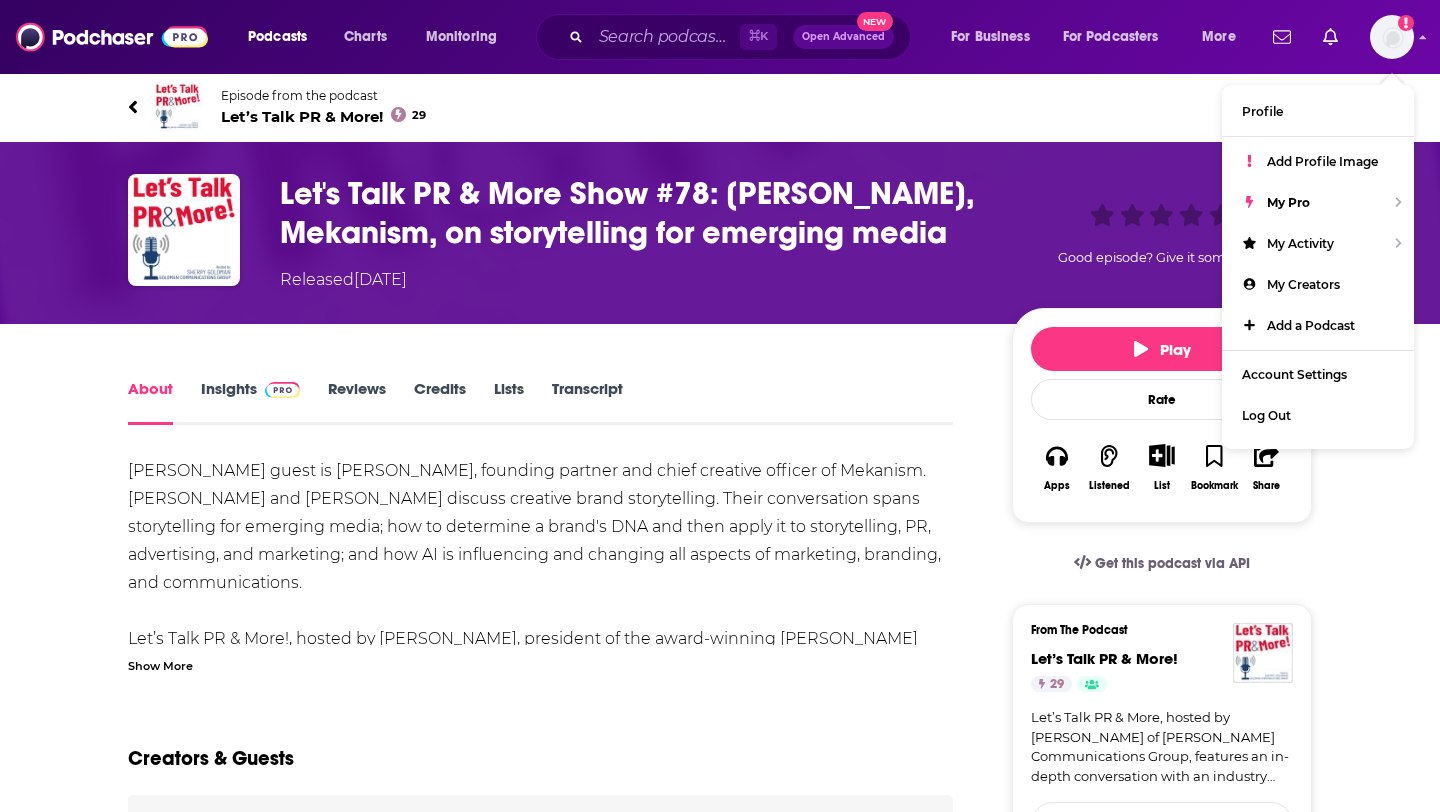 click on "Podcasts Charts Monitoring ⌘  K Open Advanced New For Business For Podcasters More Add a profile image" at bounding box center [720, 37] 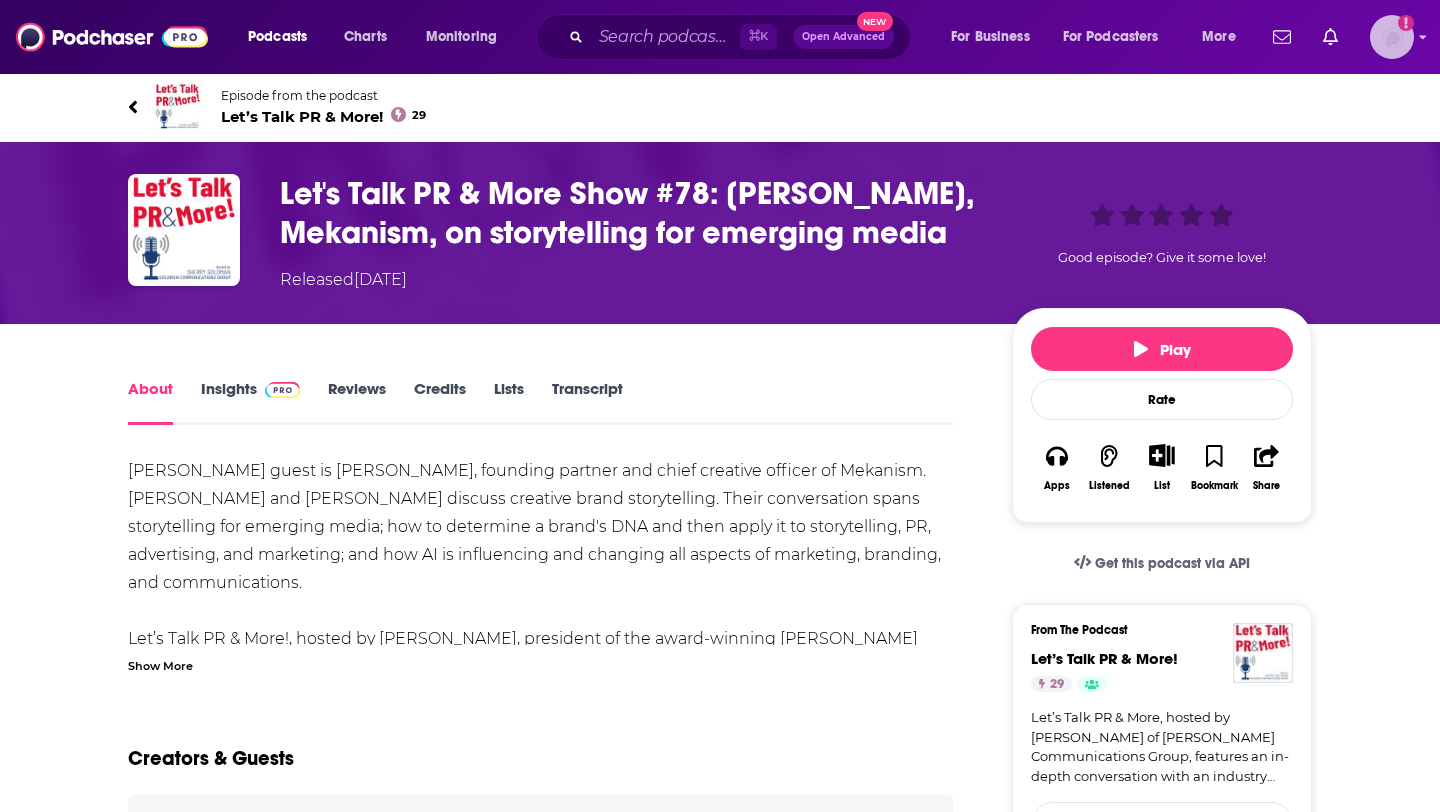 click at bounding box center (1392, 37) 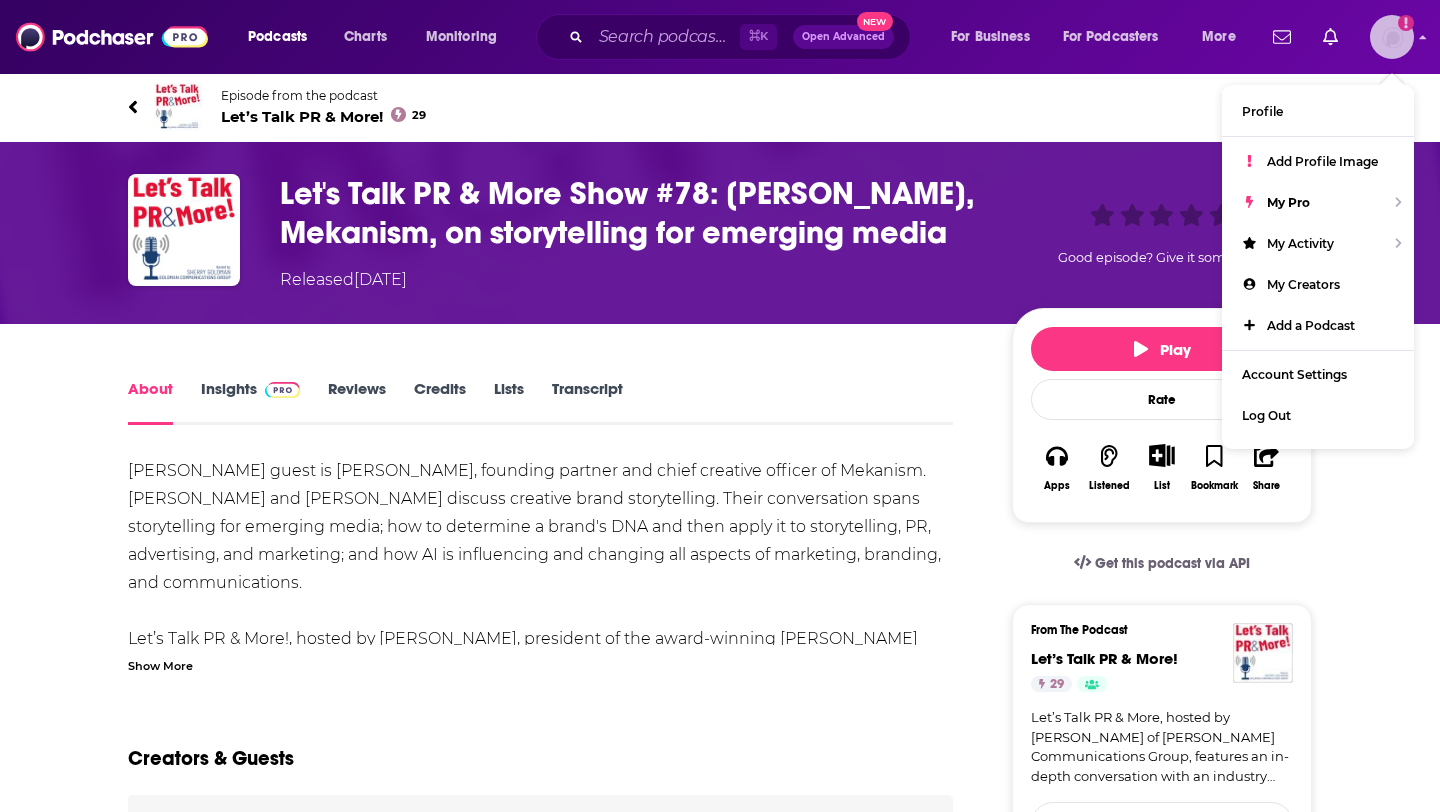 click at bounding box center (1392, 37) 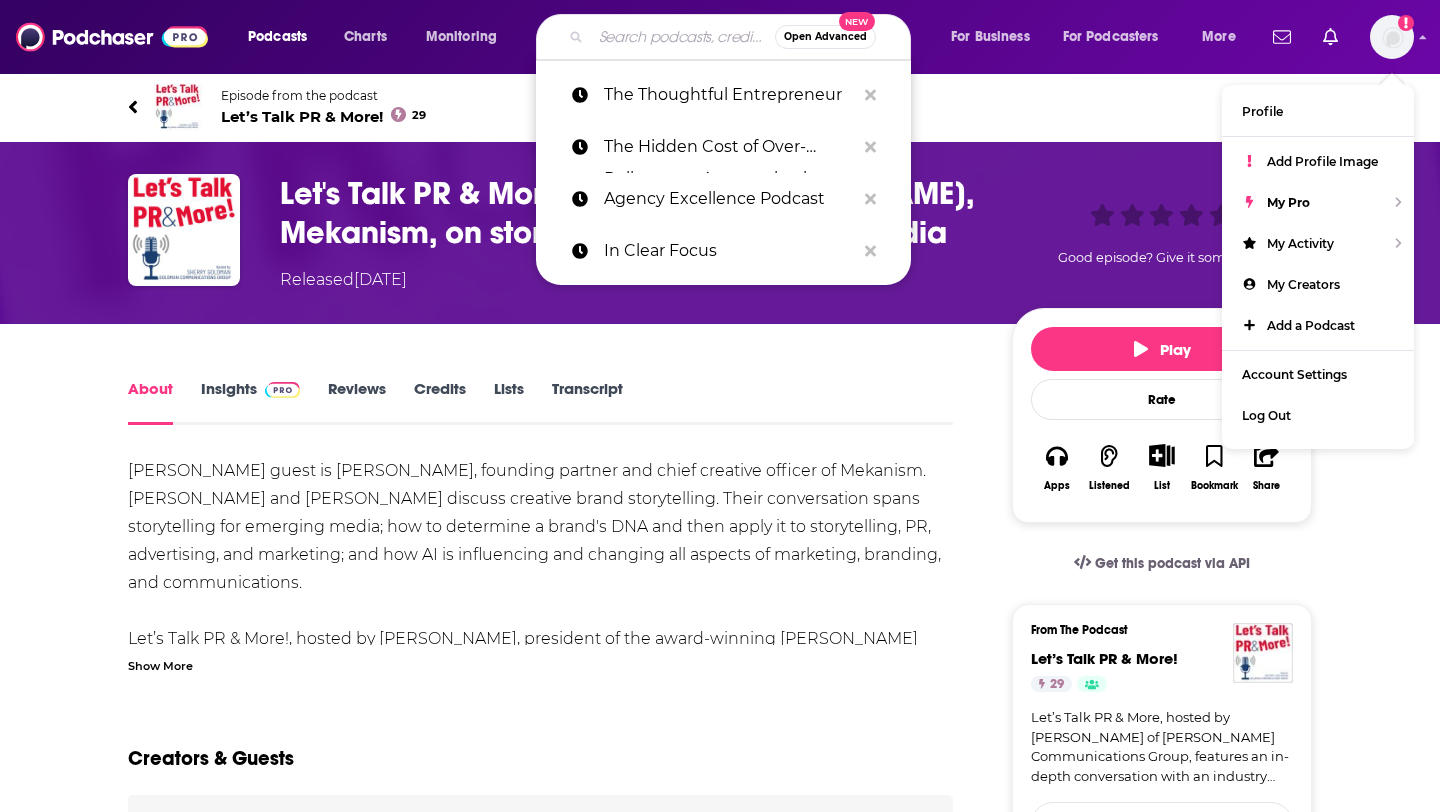 click at bounding box center [683, 37] 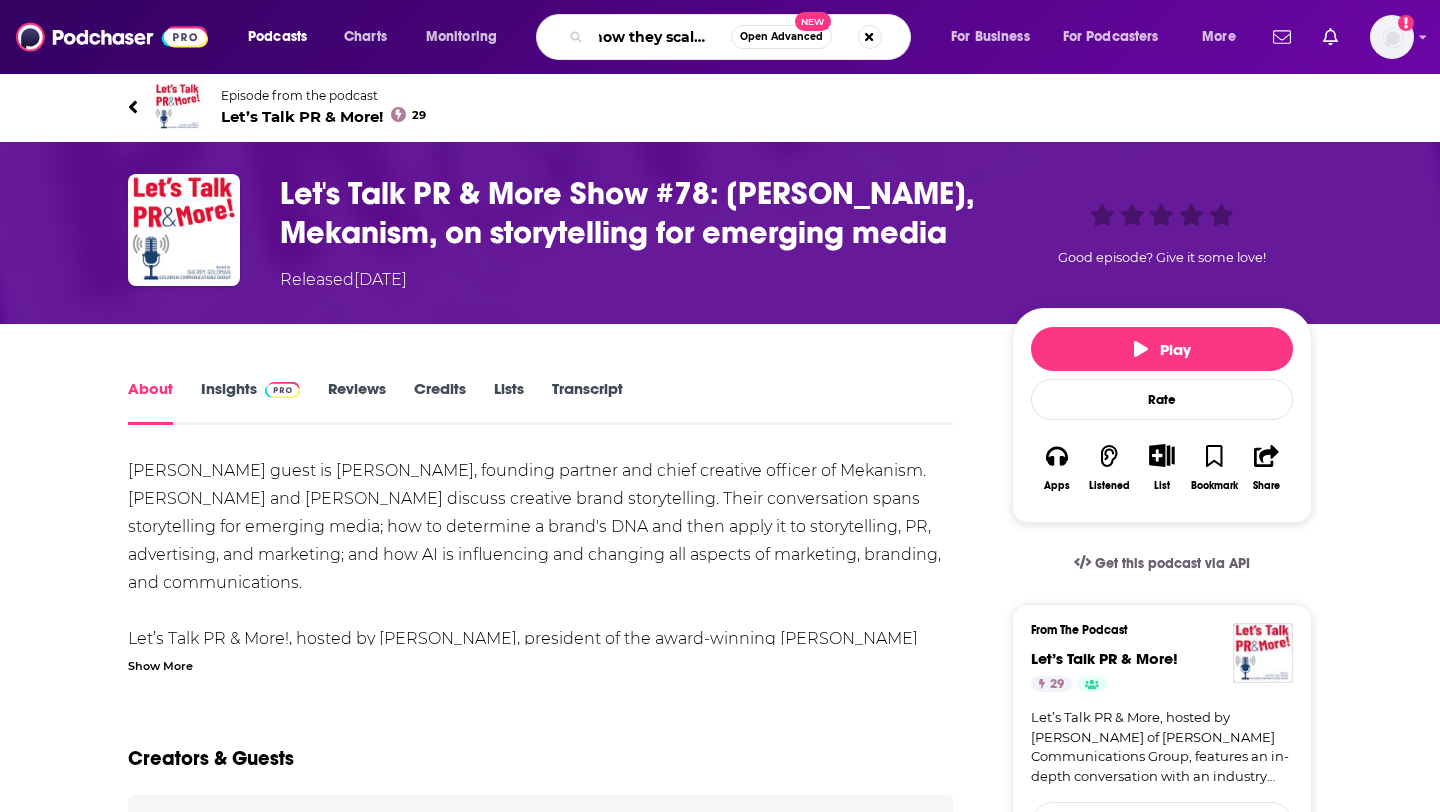 type on "how they scaled it" 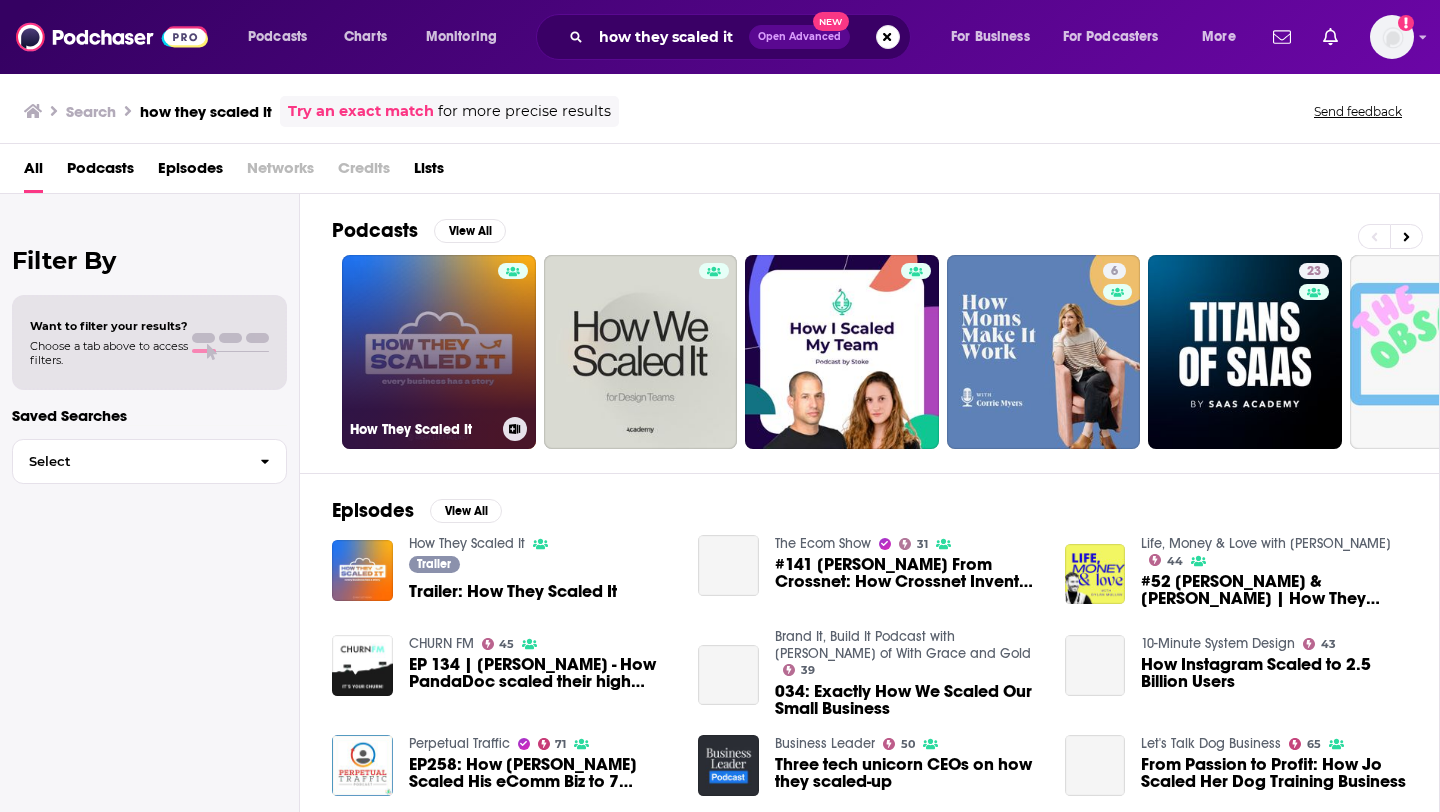 click on "How They Scaled It" at bounding box center (439, 352) 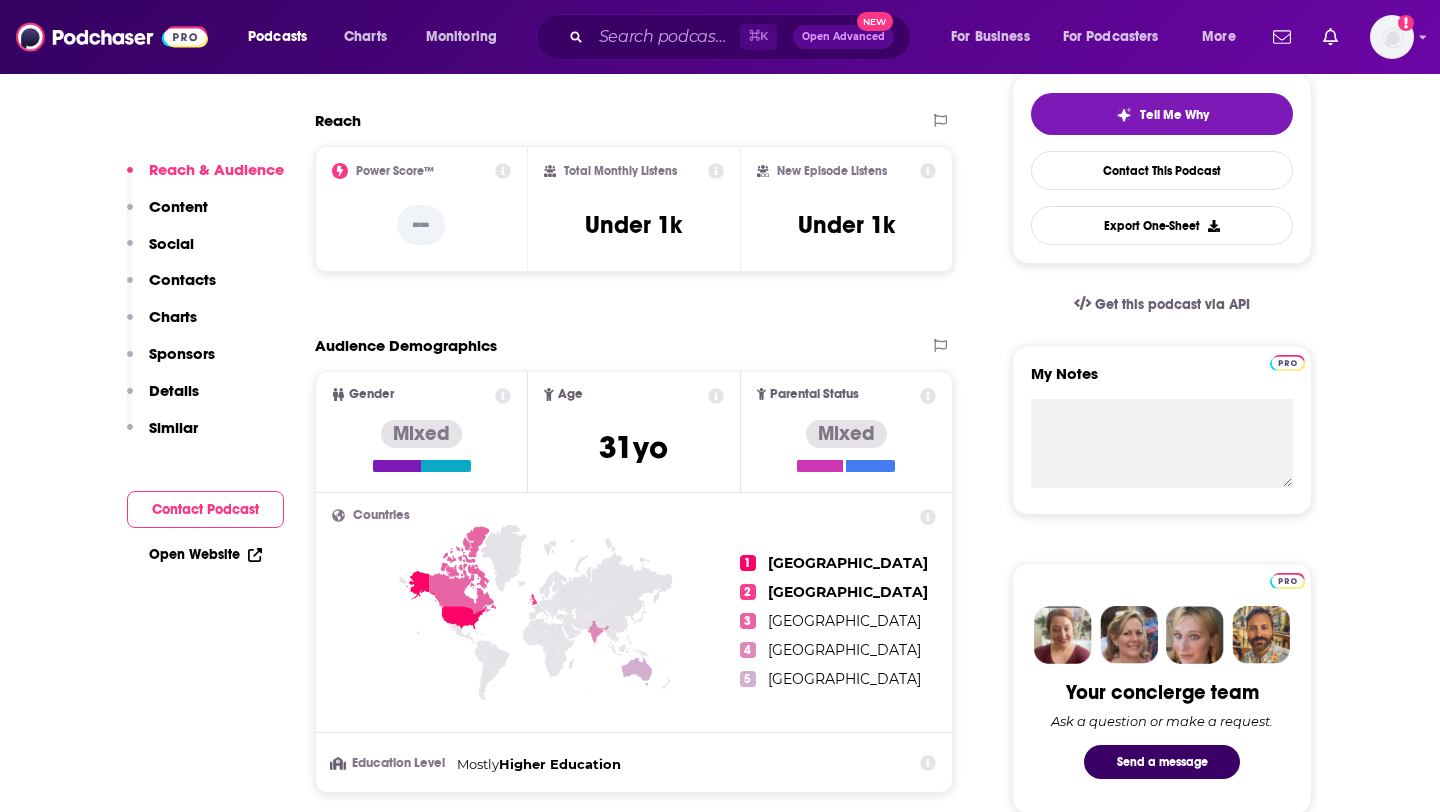 scroll, scrollTop: 468, scrollLeft: 0, axis: vertical 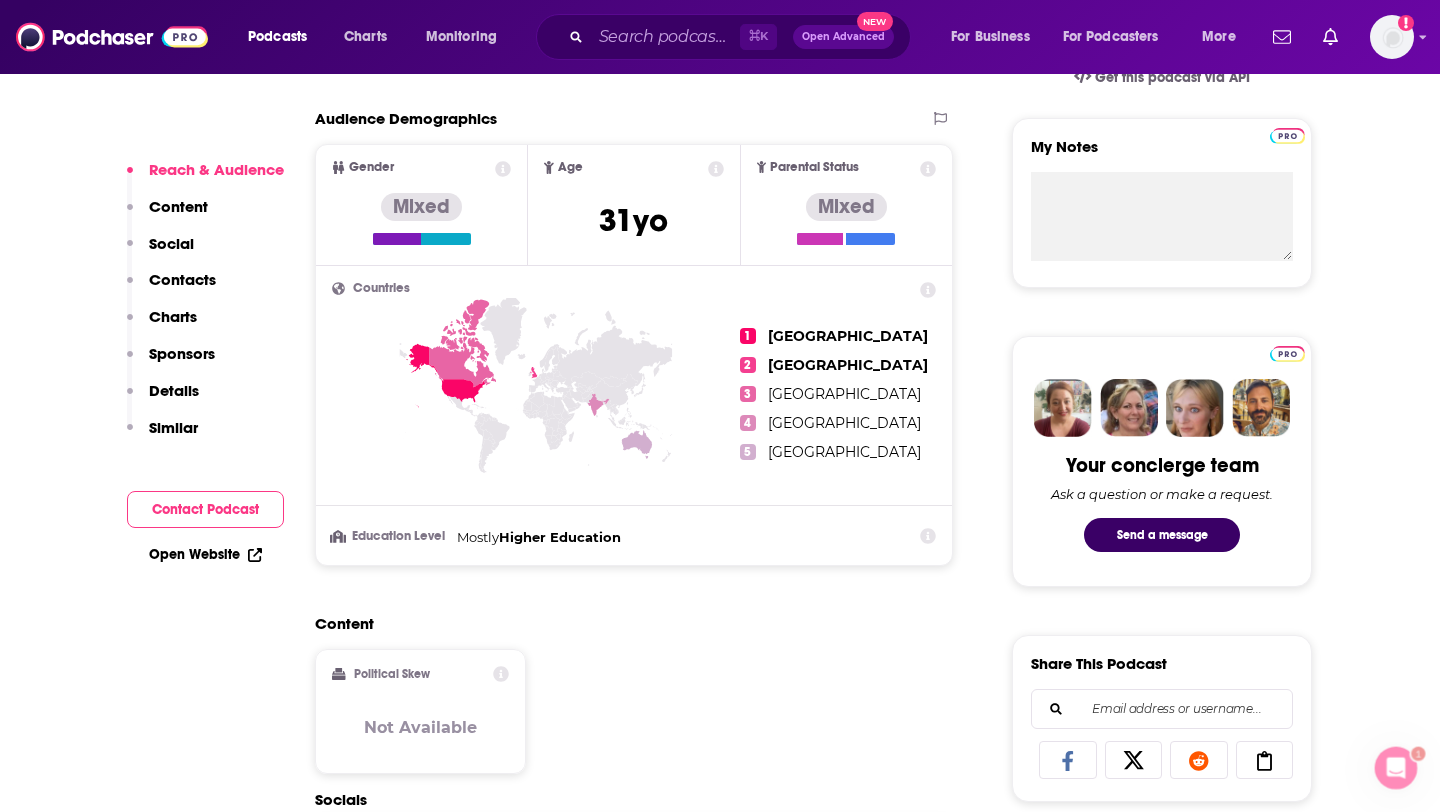 click on "Reach & Audience" at bounding box center [205, 178] 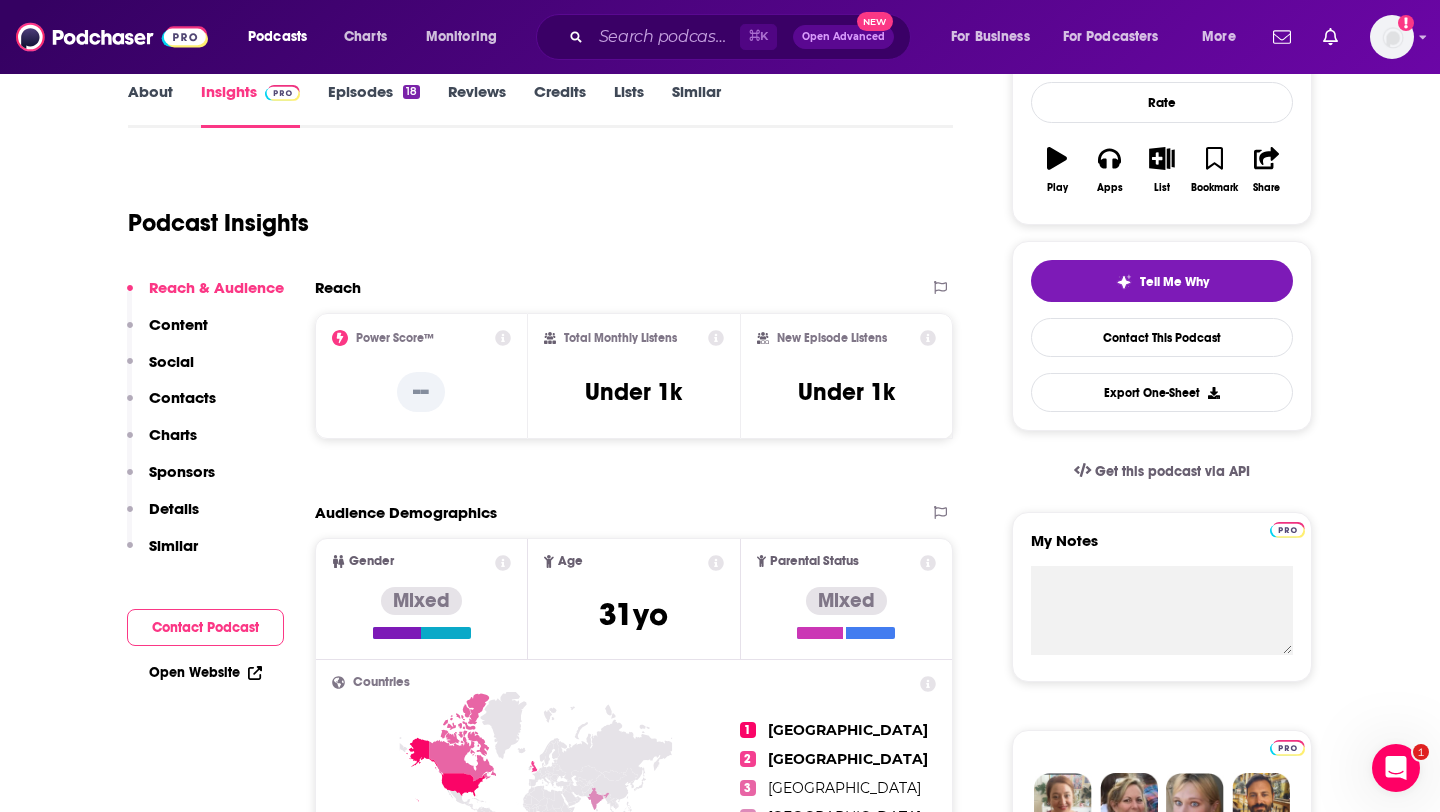 click on "Content" at bounding box center (178, 324) 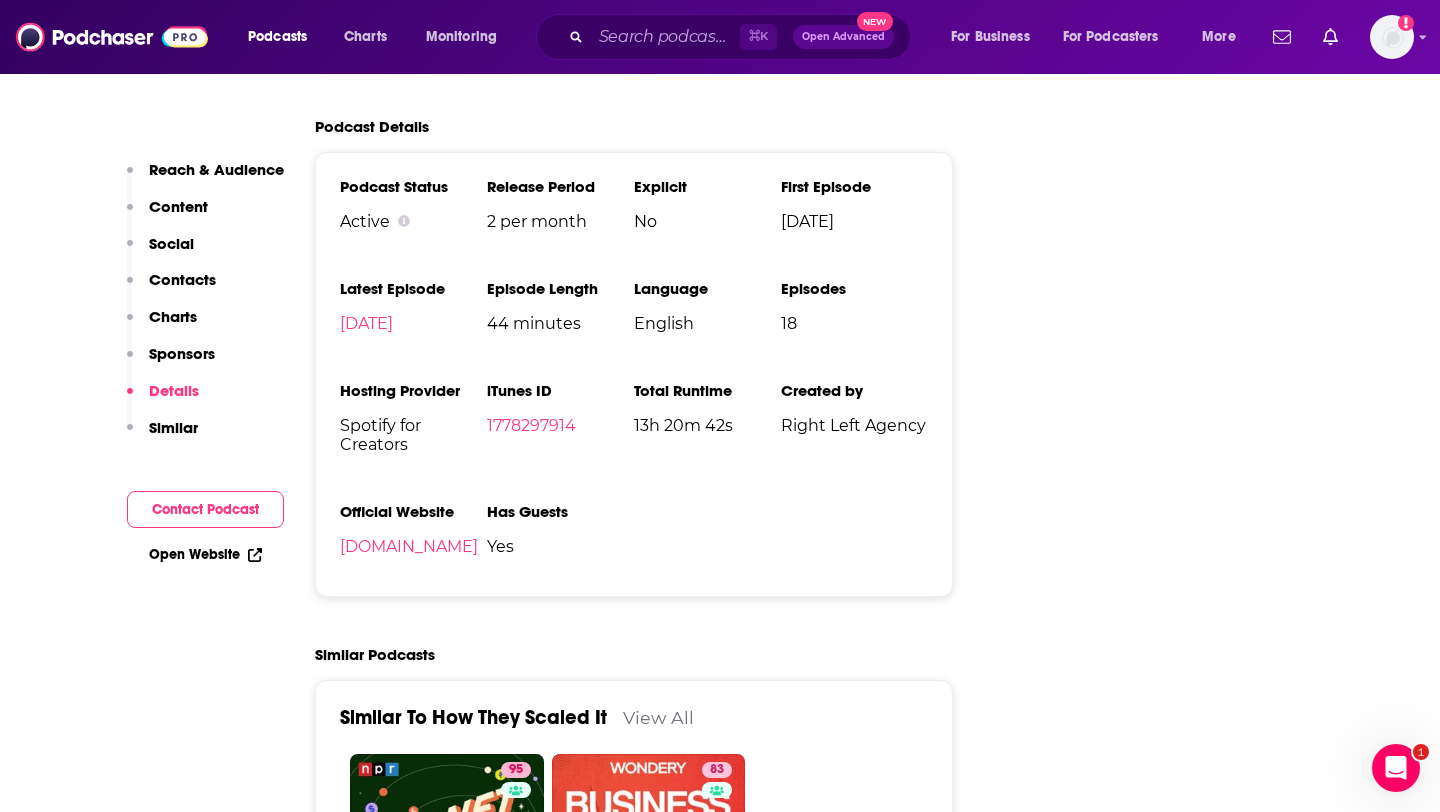scroll, scrollTop: 2013, scrollLeft: 0, axis: vertical 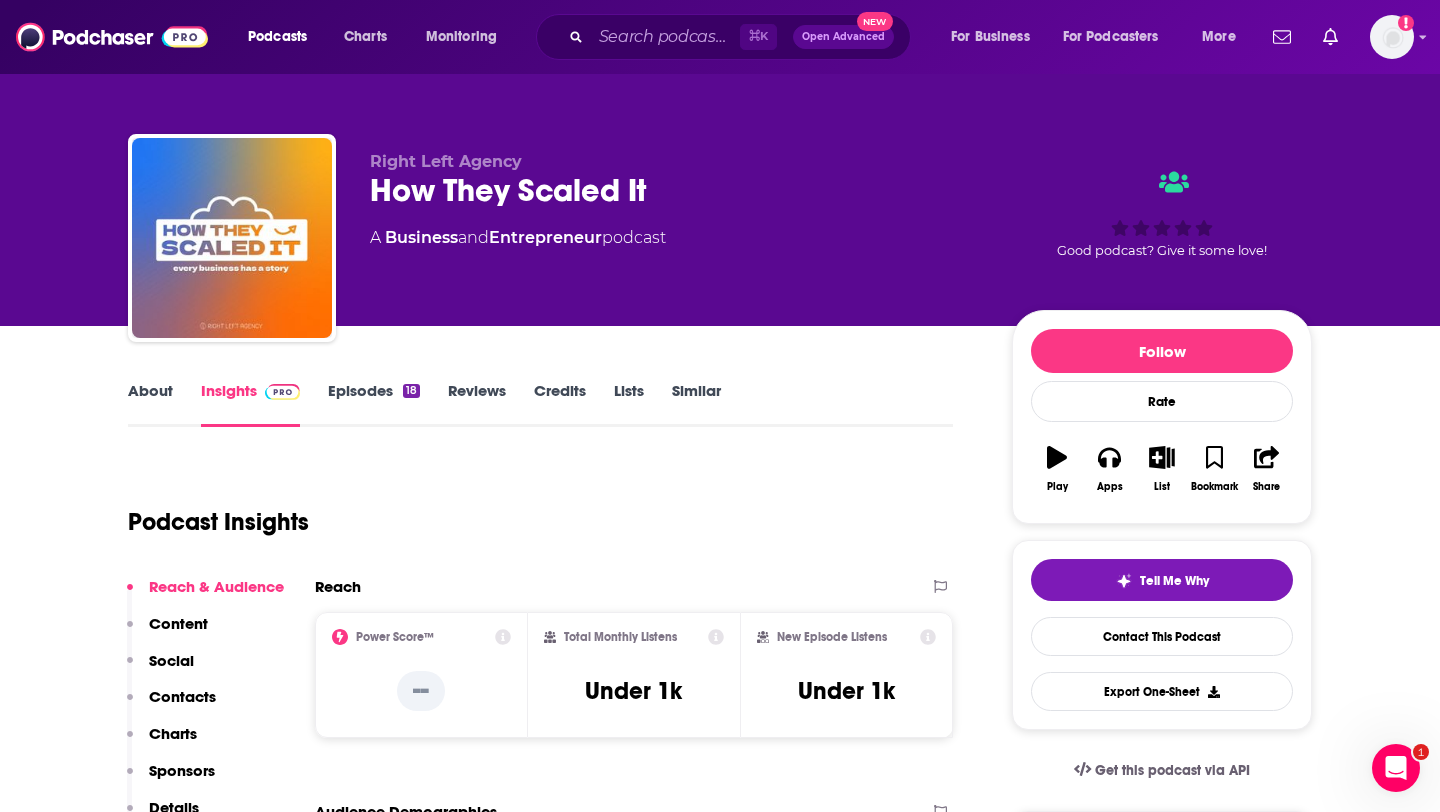 click on "Episodes 18" at bounding box center [374, 404] 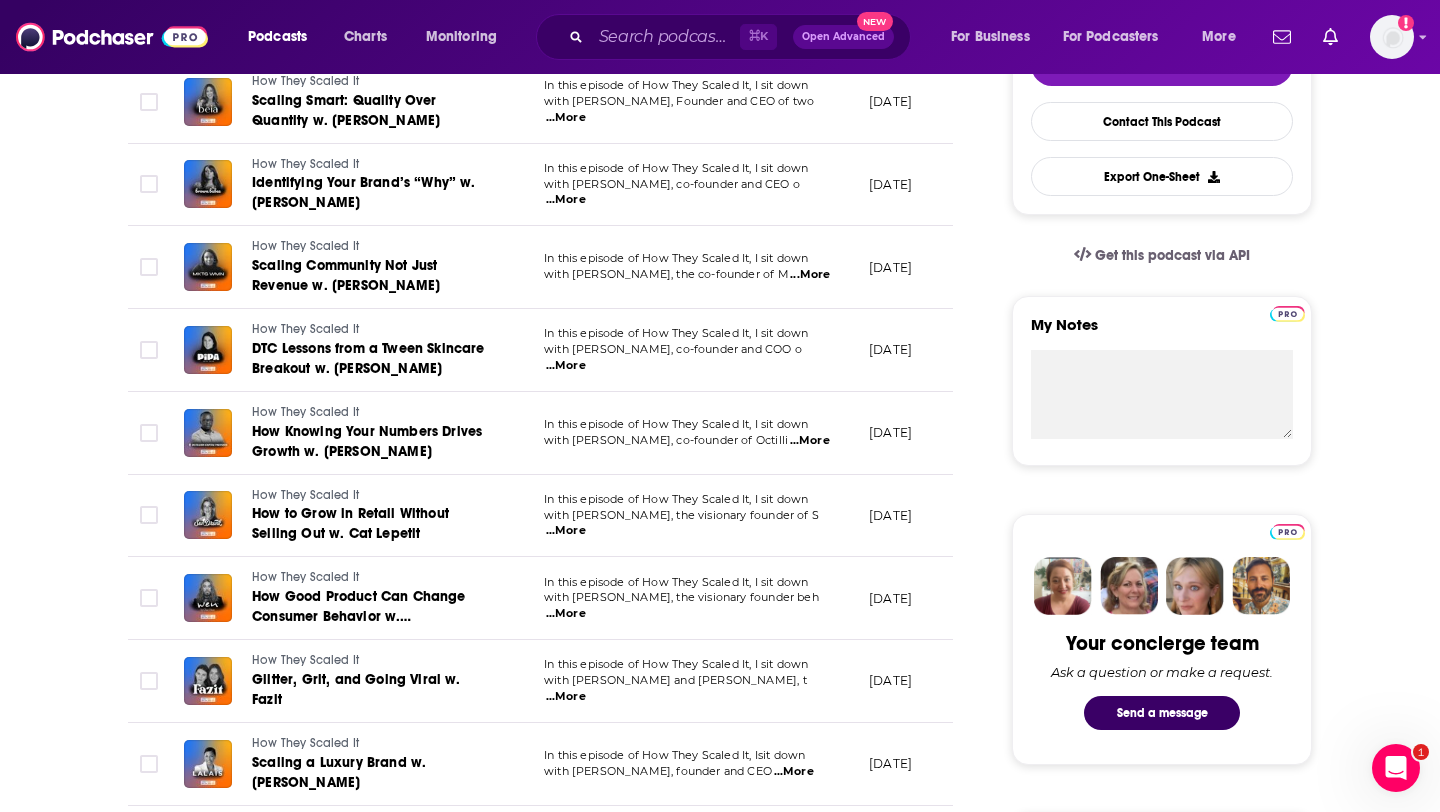 scroll, scrollTop: 637, scrollLeft: 0, axis: vertical 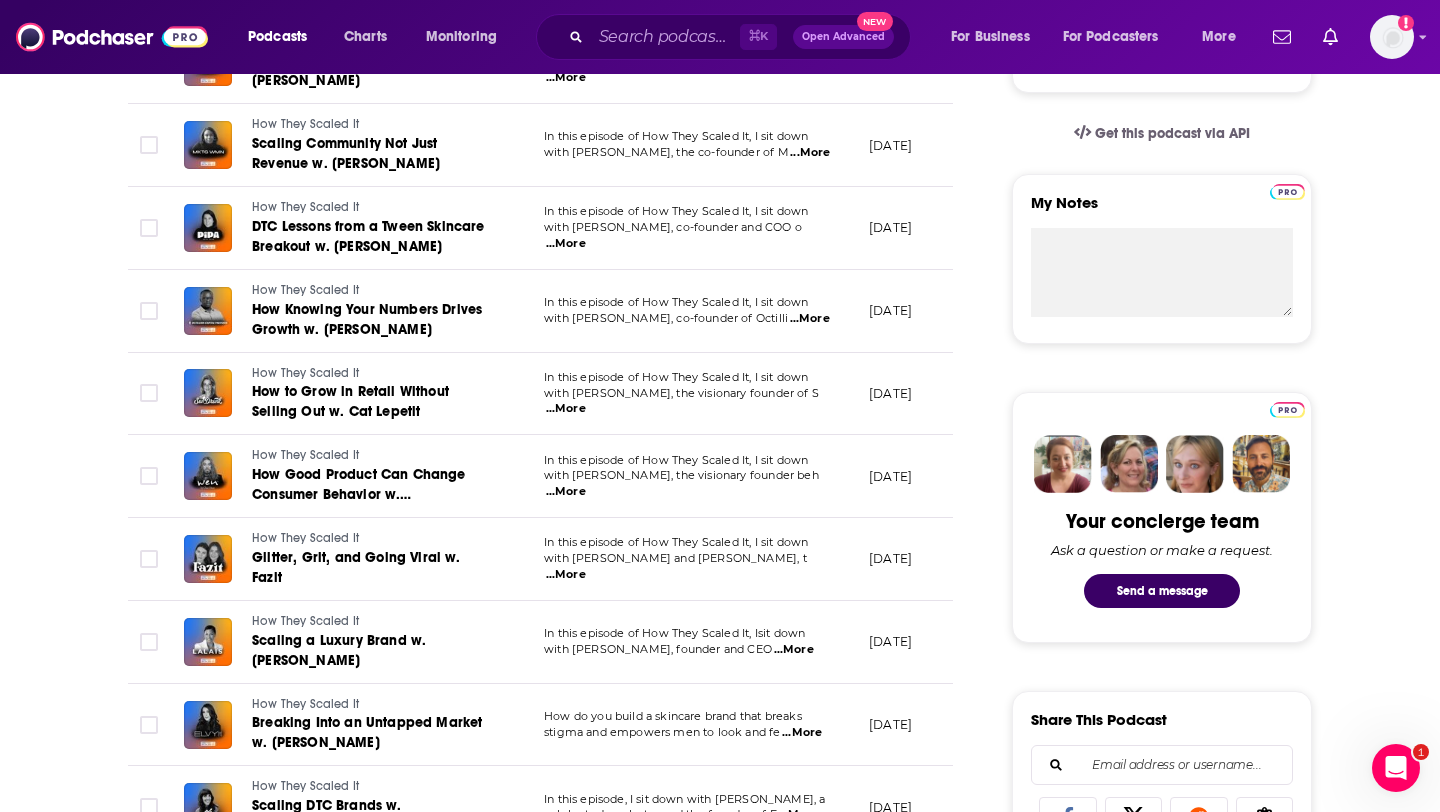 click on "...More" at bounding box center [566, 409] 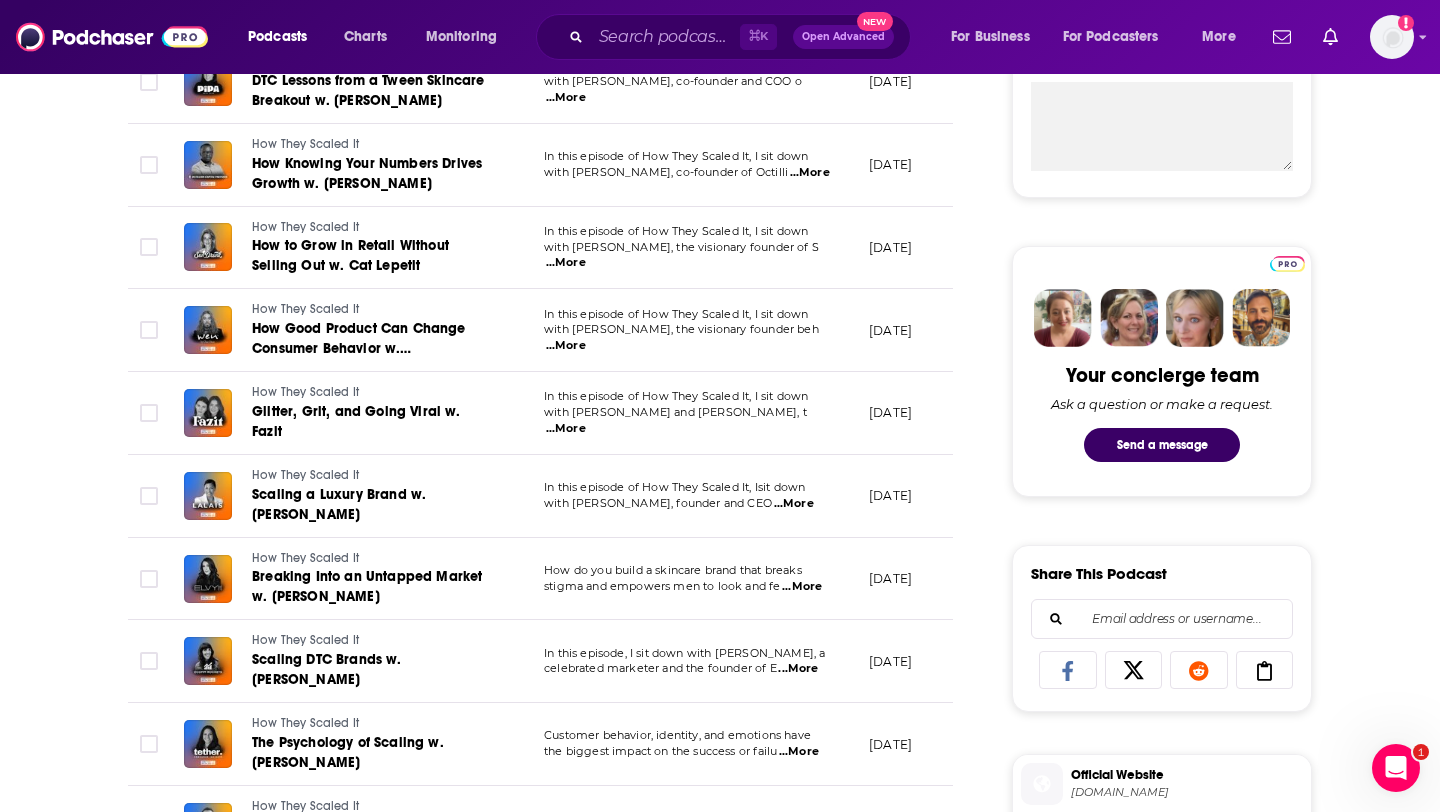 scroll, scrollTop: 820, scrollLeft: 0, axis: vertical 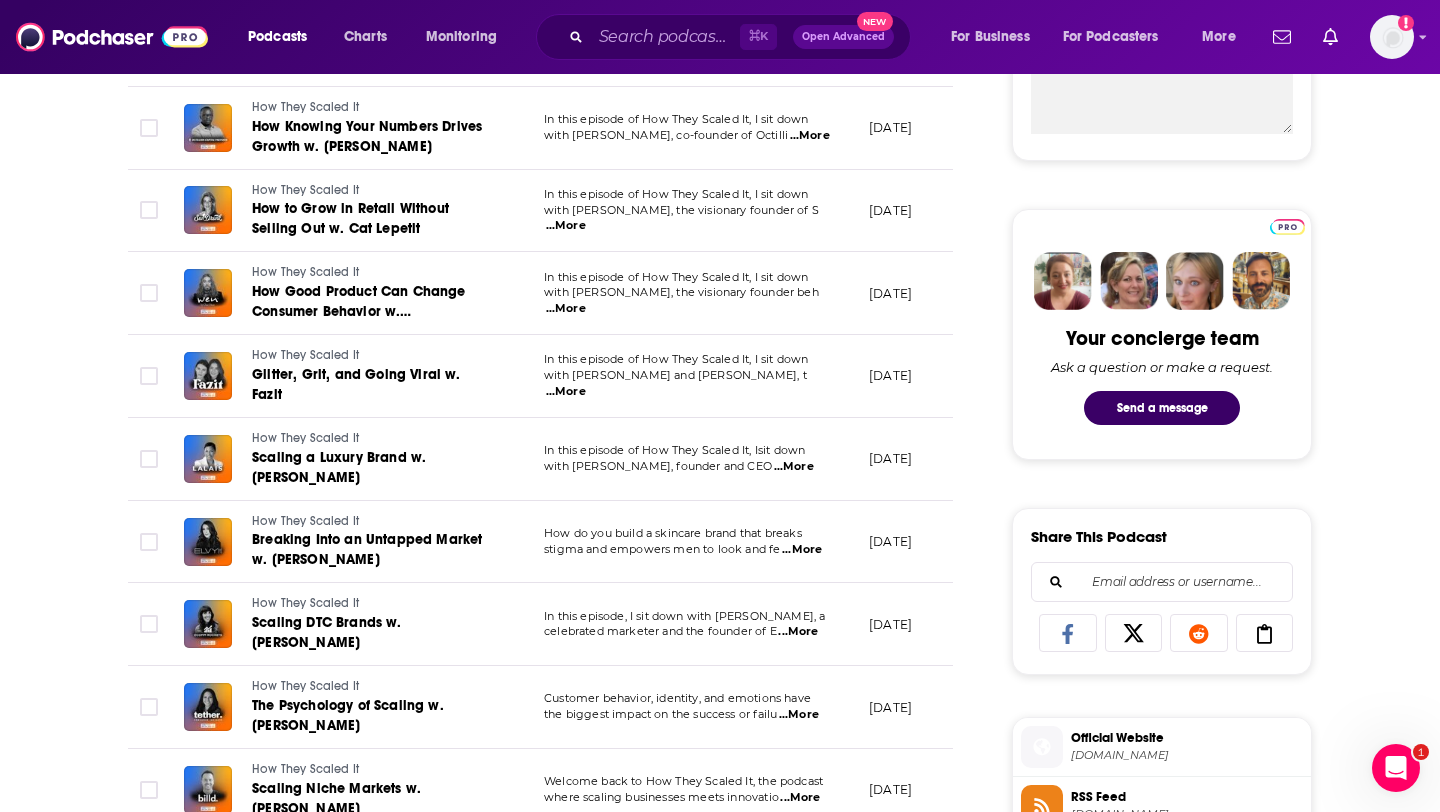 click on "...More" at bounding box center [794, 467] 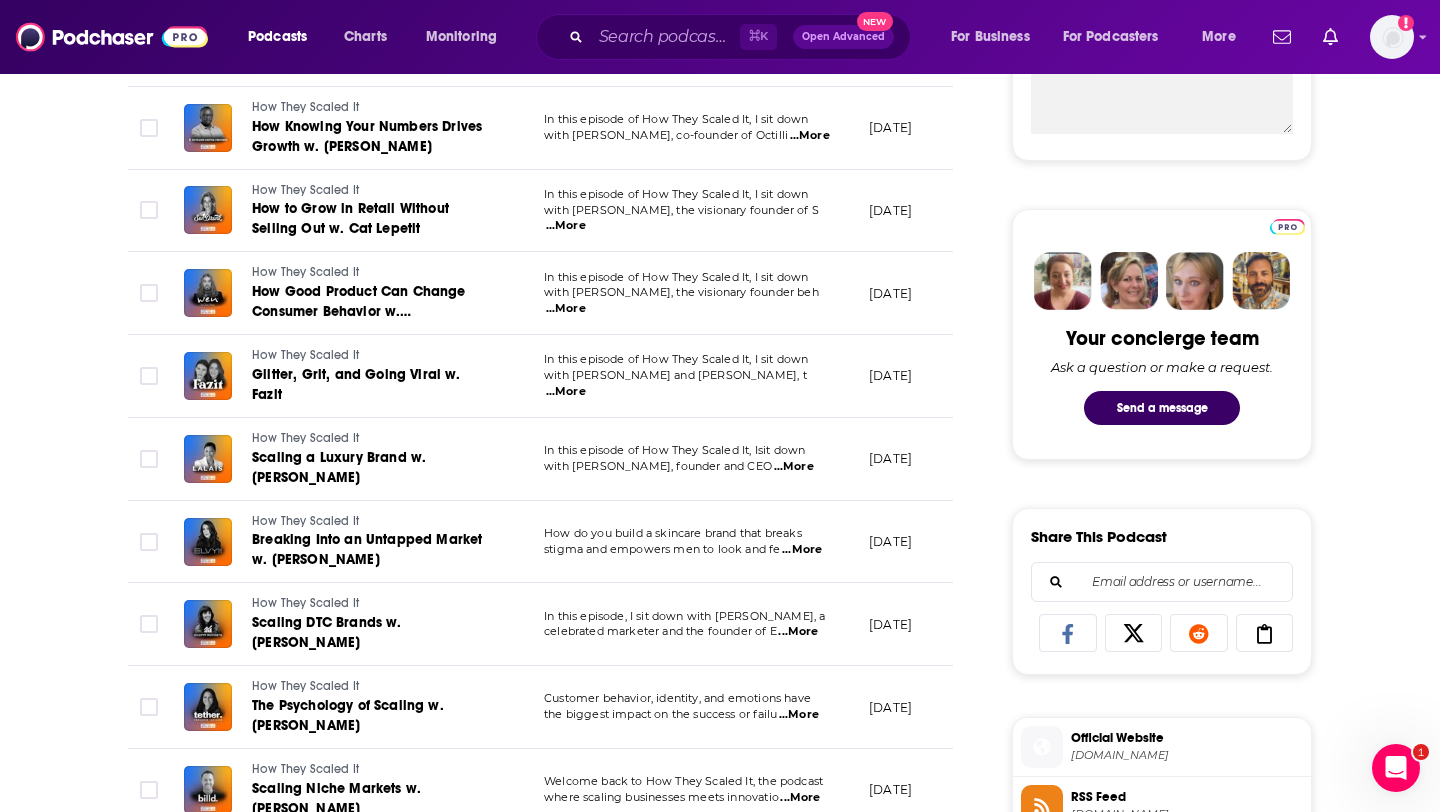 scroll, scrollTop: 975, scrollLeft: 0, axis: vertical 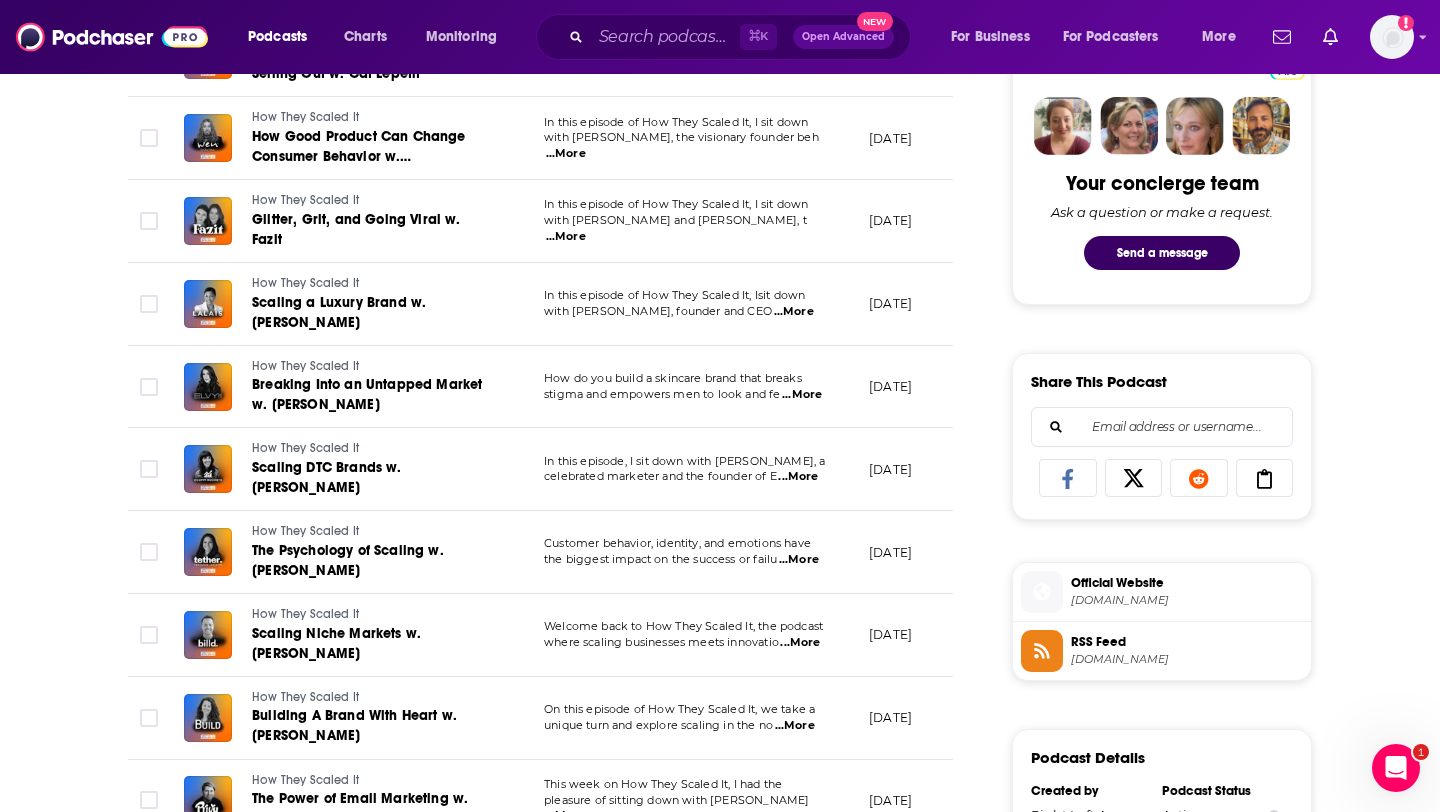 click on "...More" at bounding box center (799, 560) 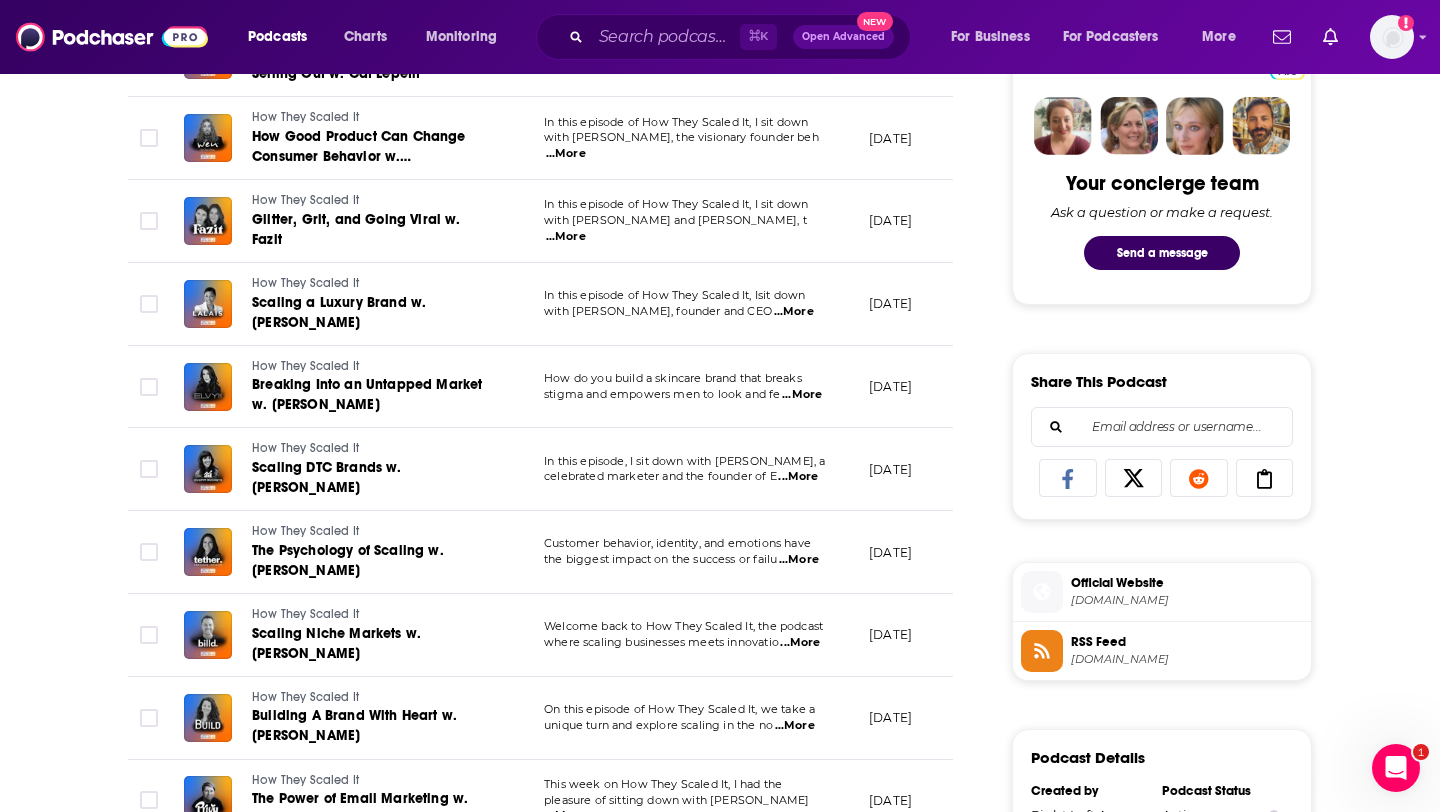 scroll, scrollTop: 1403, scrollLeft: 0, axis: vertical 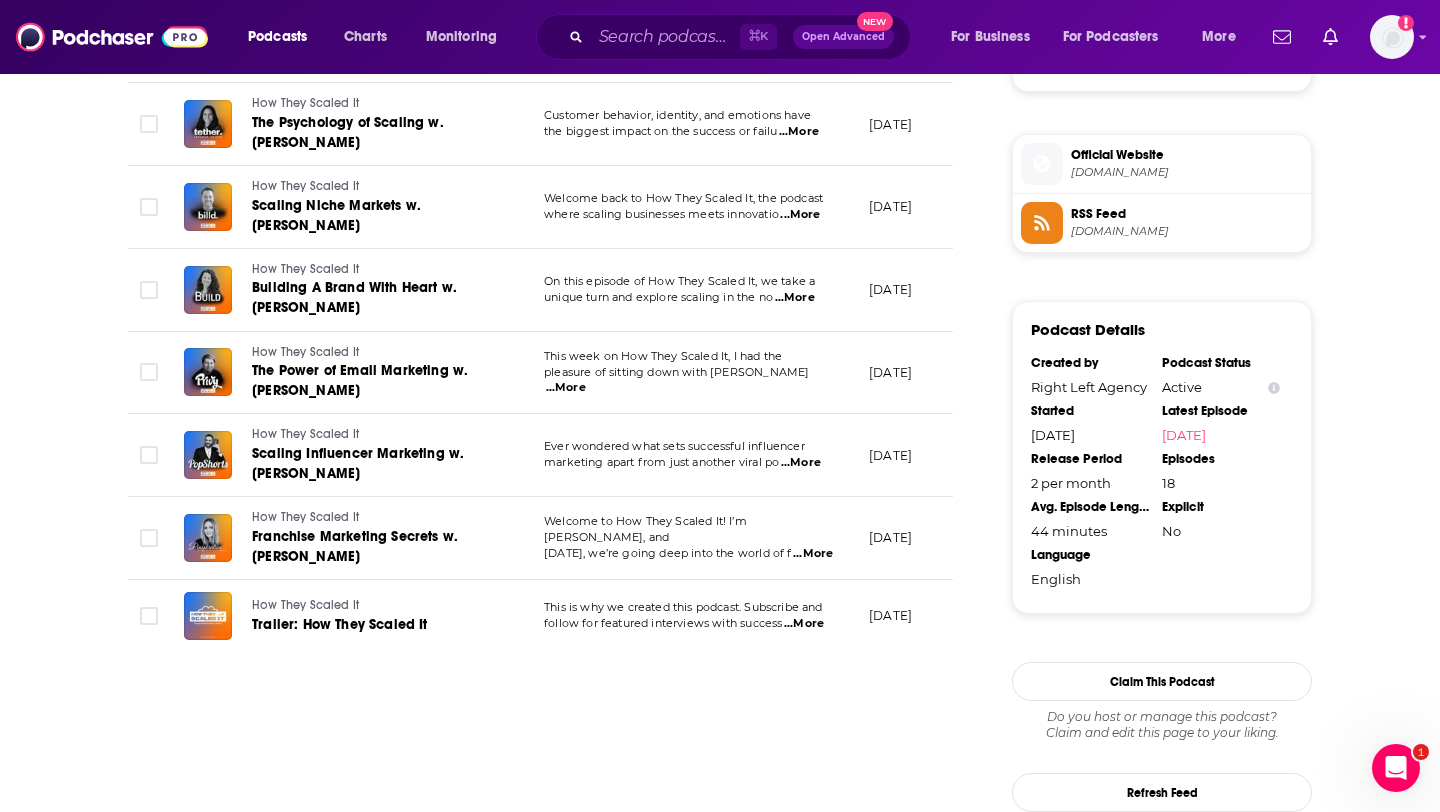 click on "...More" at bounding box center (566, 388) 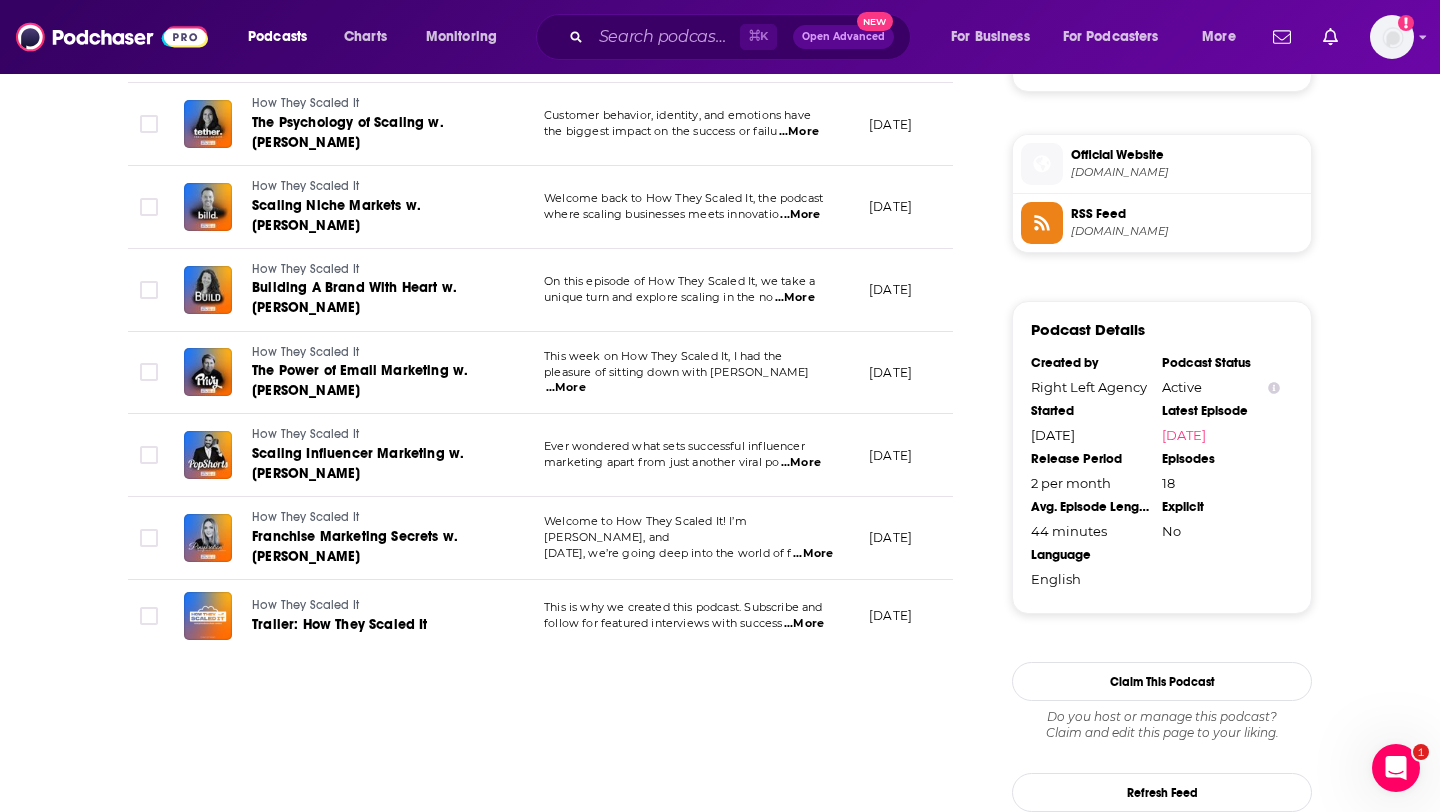 click on "...More" at bounding box center [801, 463] 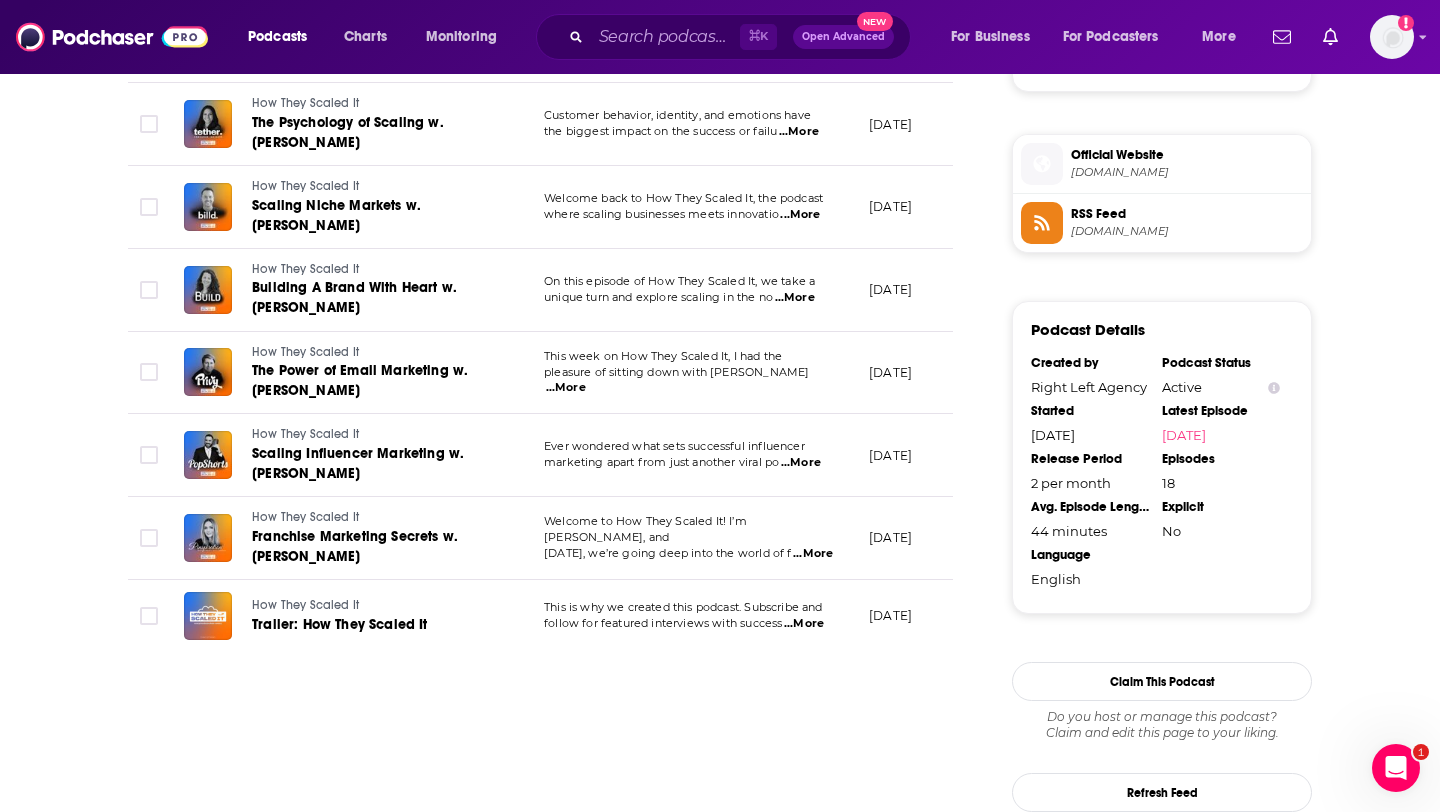 click on "...More" at bounding box center (813, 554) 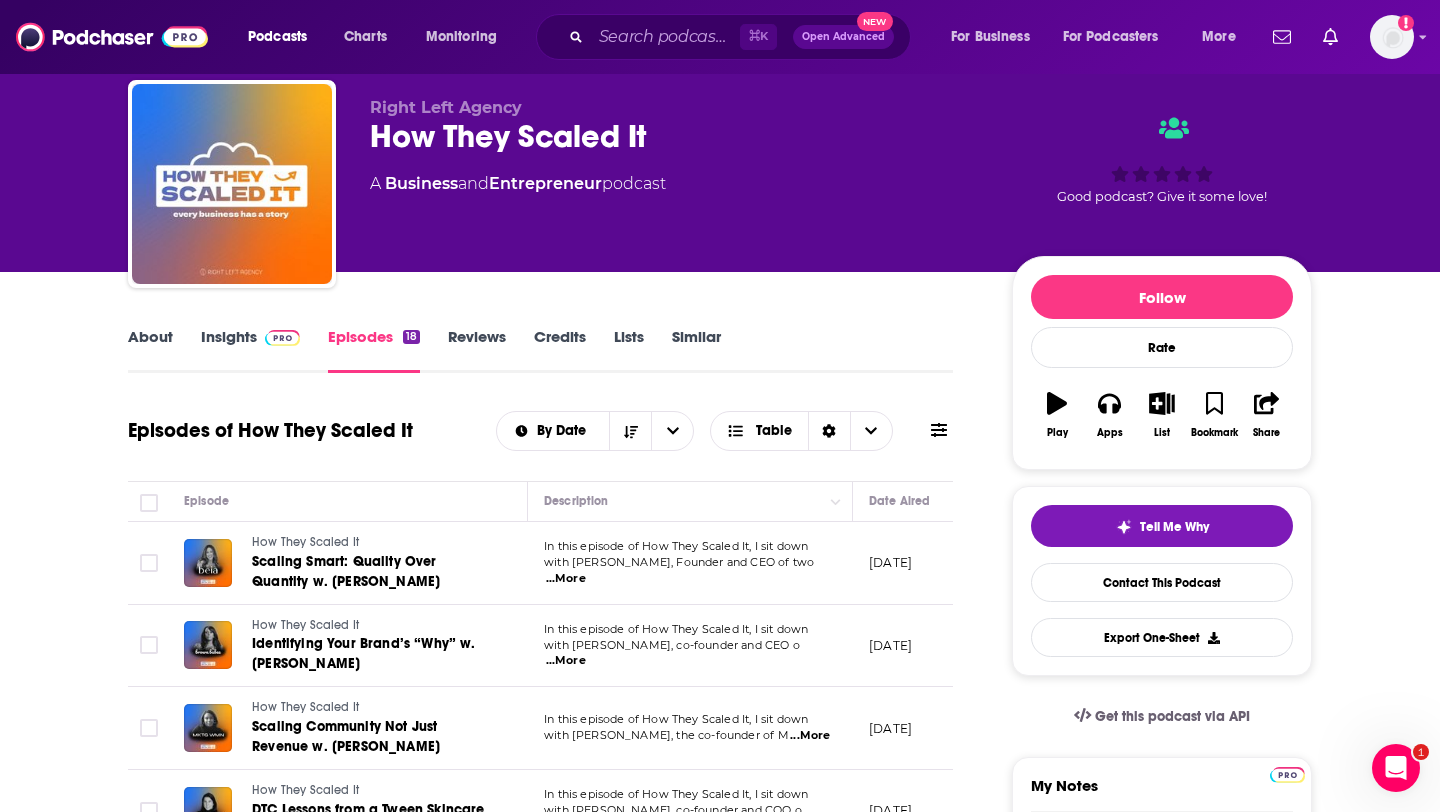 scroll, scrollTop: 62, scrollLeft: 0, axis: vertical 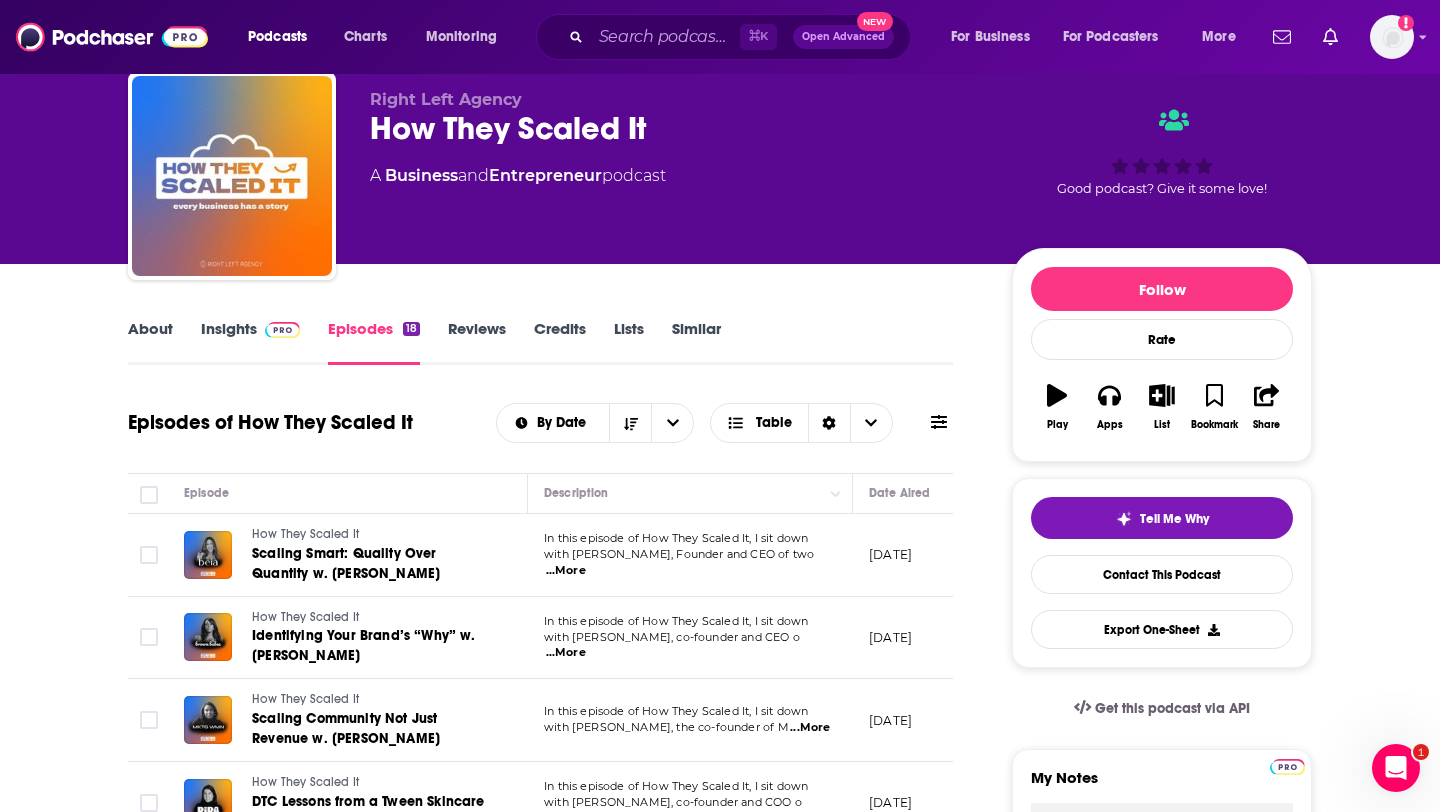 click on "About" at bounding box center [150, 342] 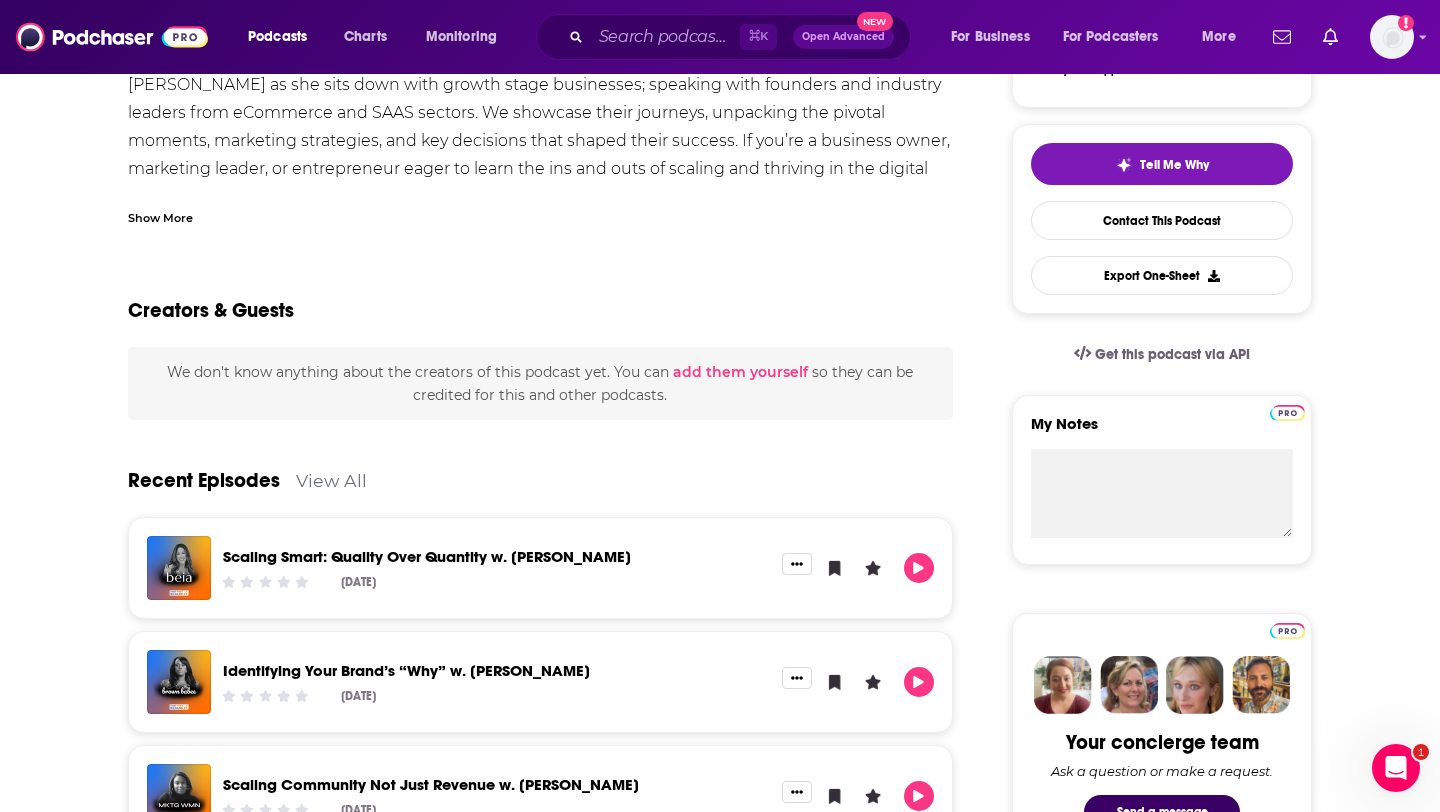 scroll, scrollTop: 0, scrollLeft: 0, axis: both 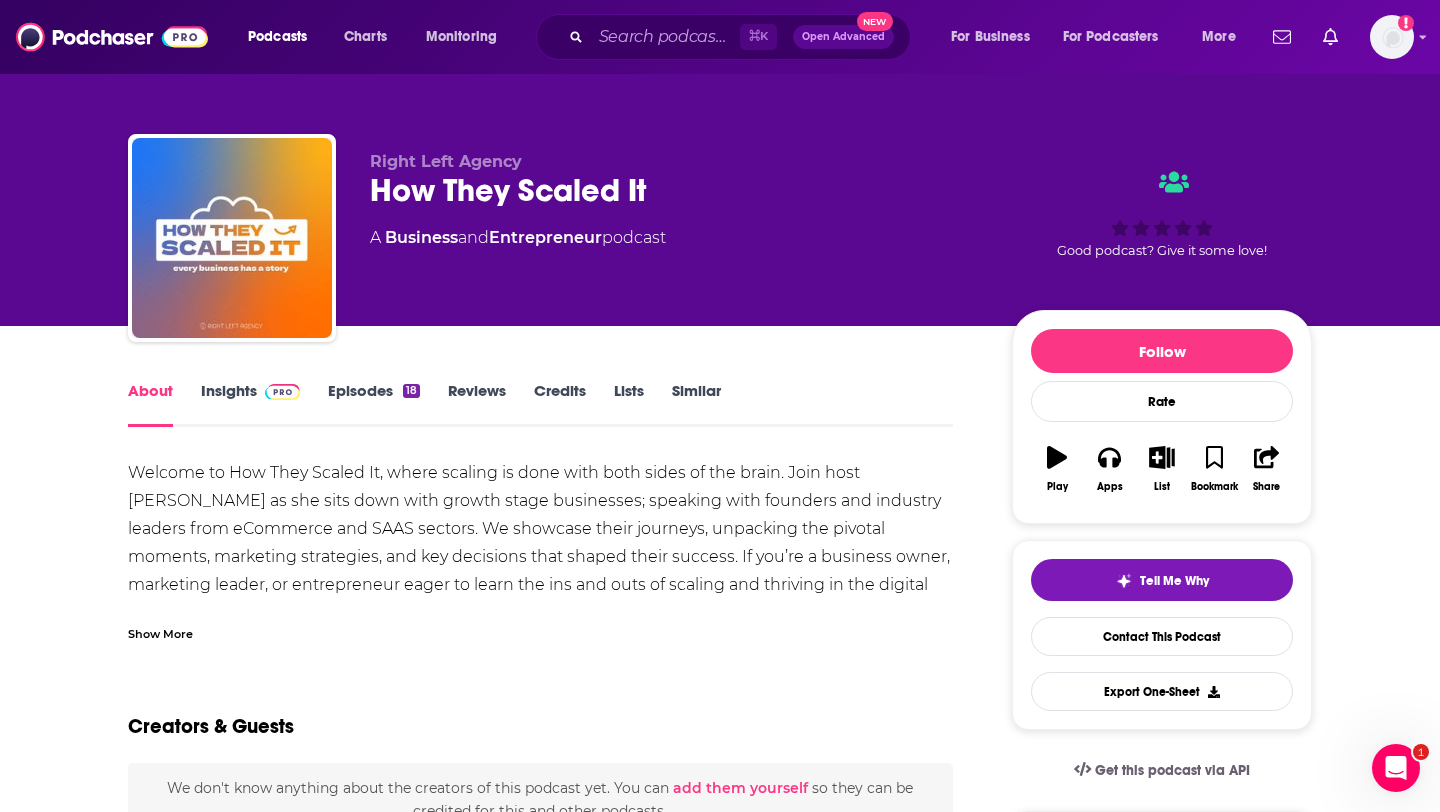 click on "Episodes 18" at bounding box center [374, 404] 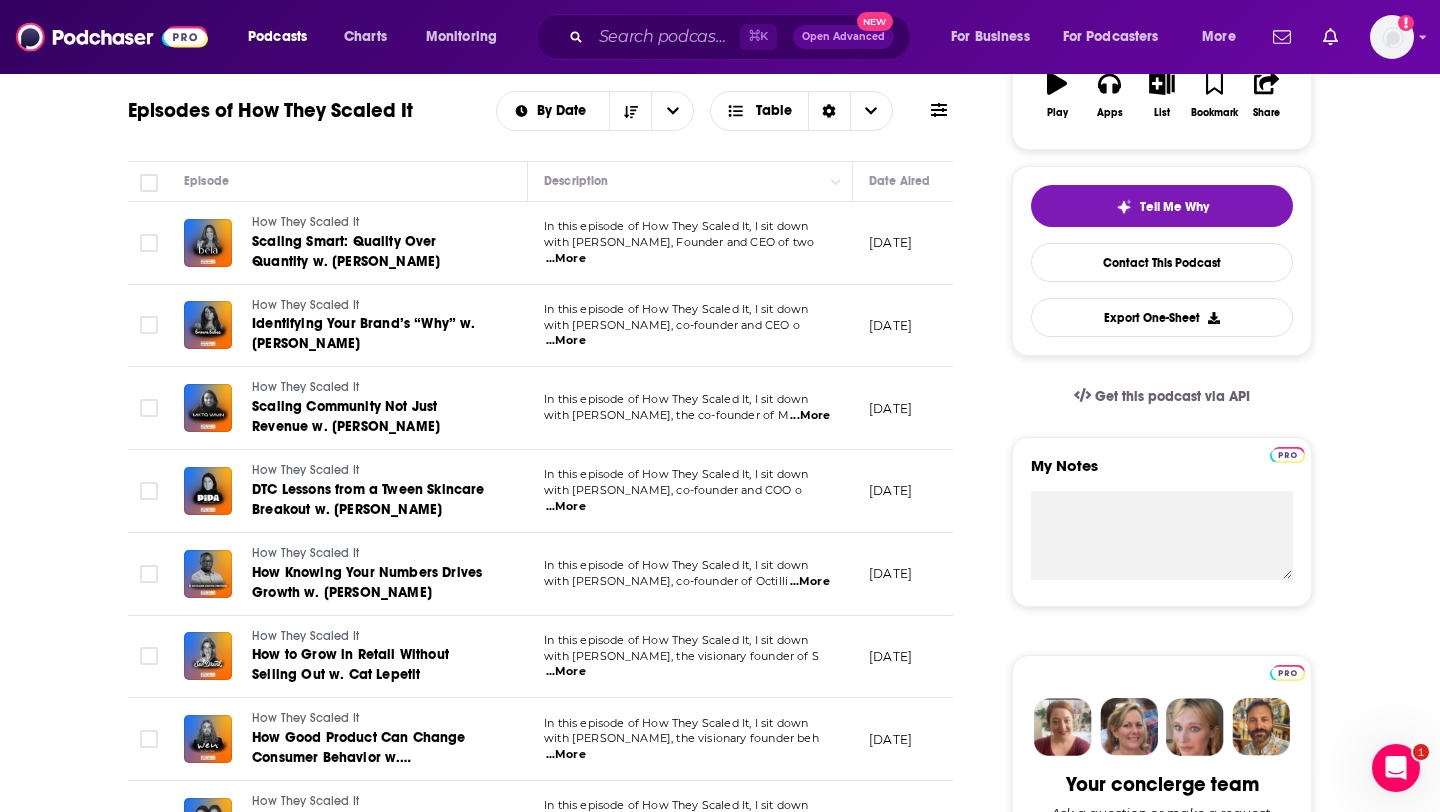 scroll, scrollTop: 0, scrollLeft: 0, axis: both 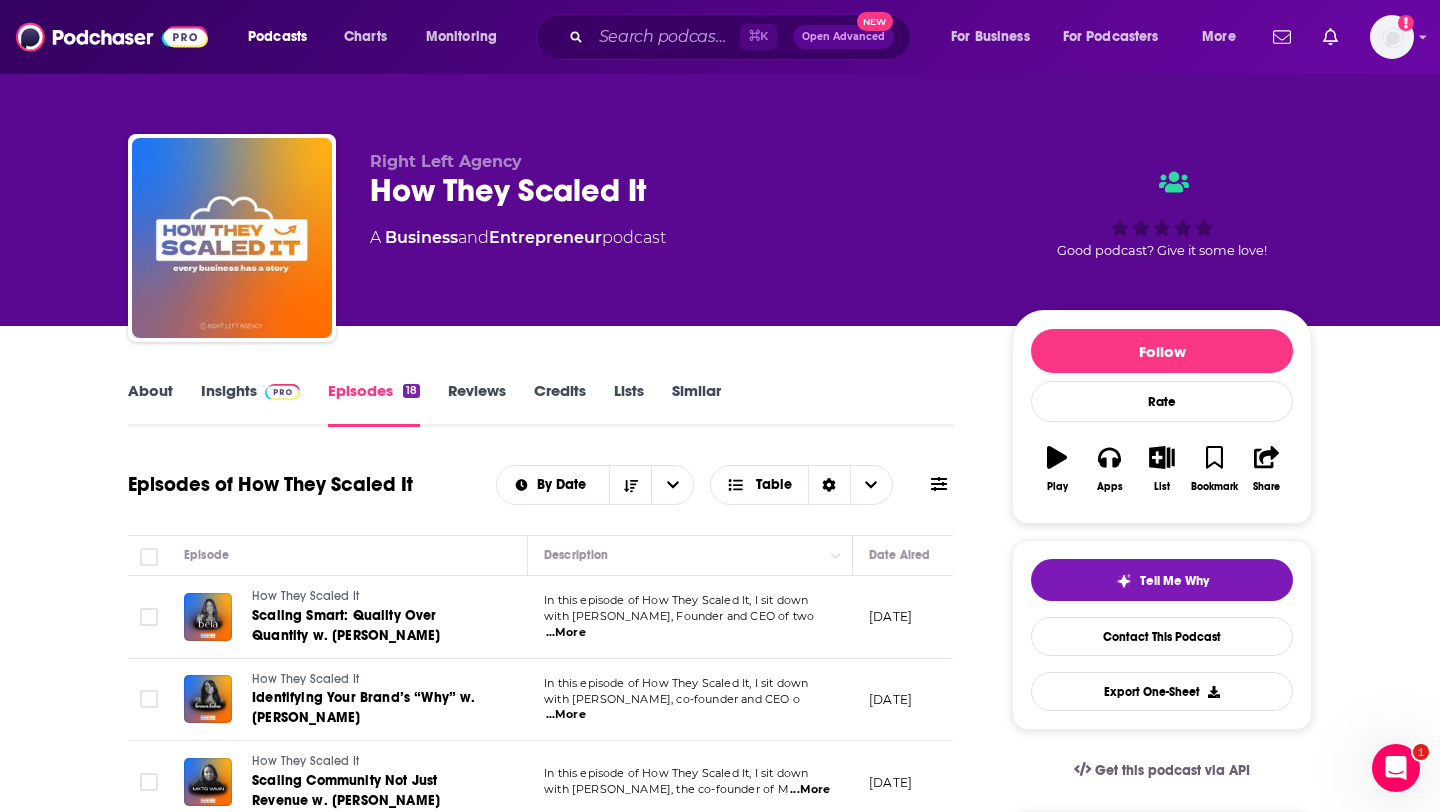 click on "About" at bounding box center [150, 404] 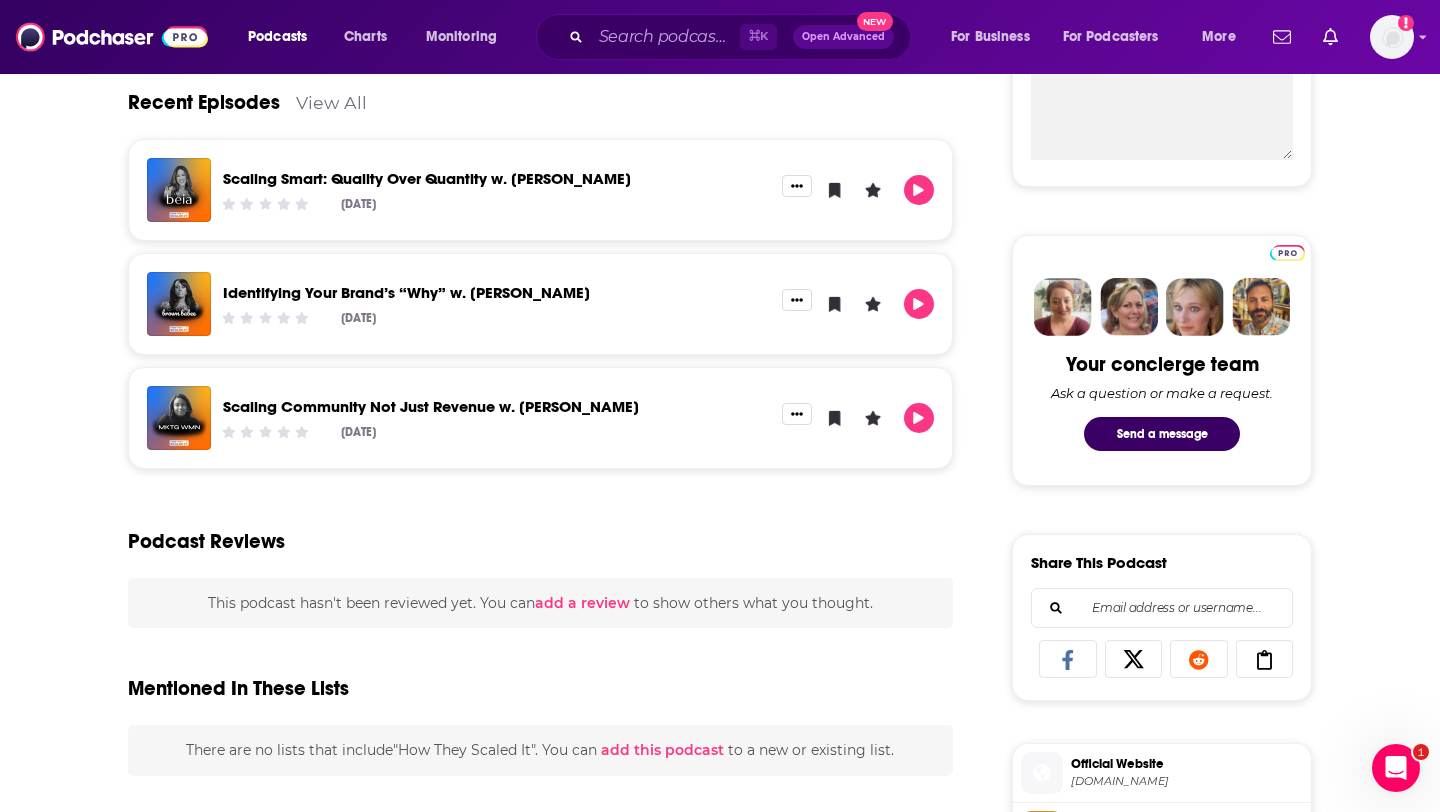 scroll, scrollTop: 0, scrollLeft: 0, axis: both 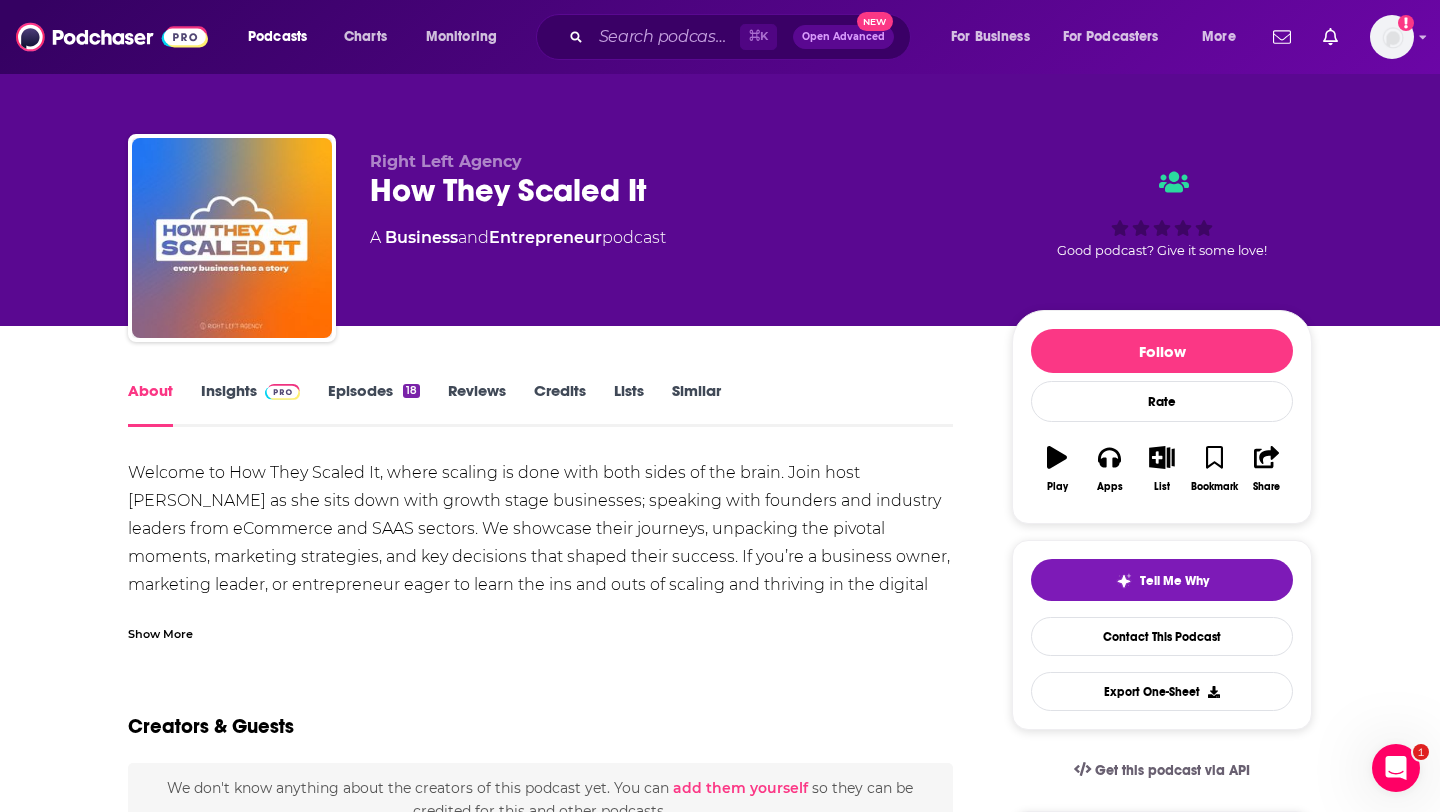 click on "About Insights Episodes 18 Reviews Credits Lists Similar" at bounding box center [540, 402] 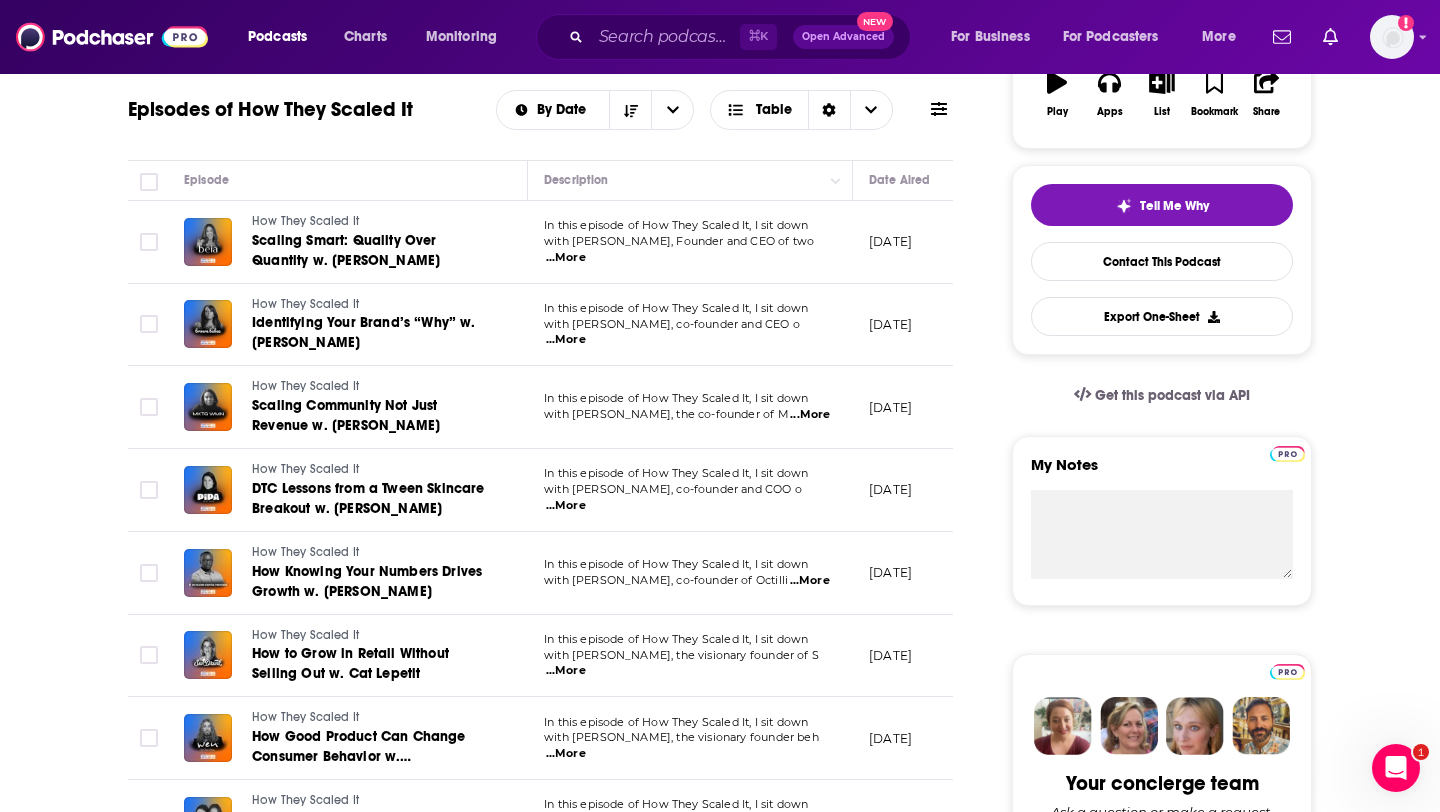 scroll, scrollTop: 287, scrollLeft: 0, axis: vertical 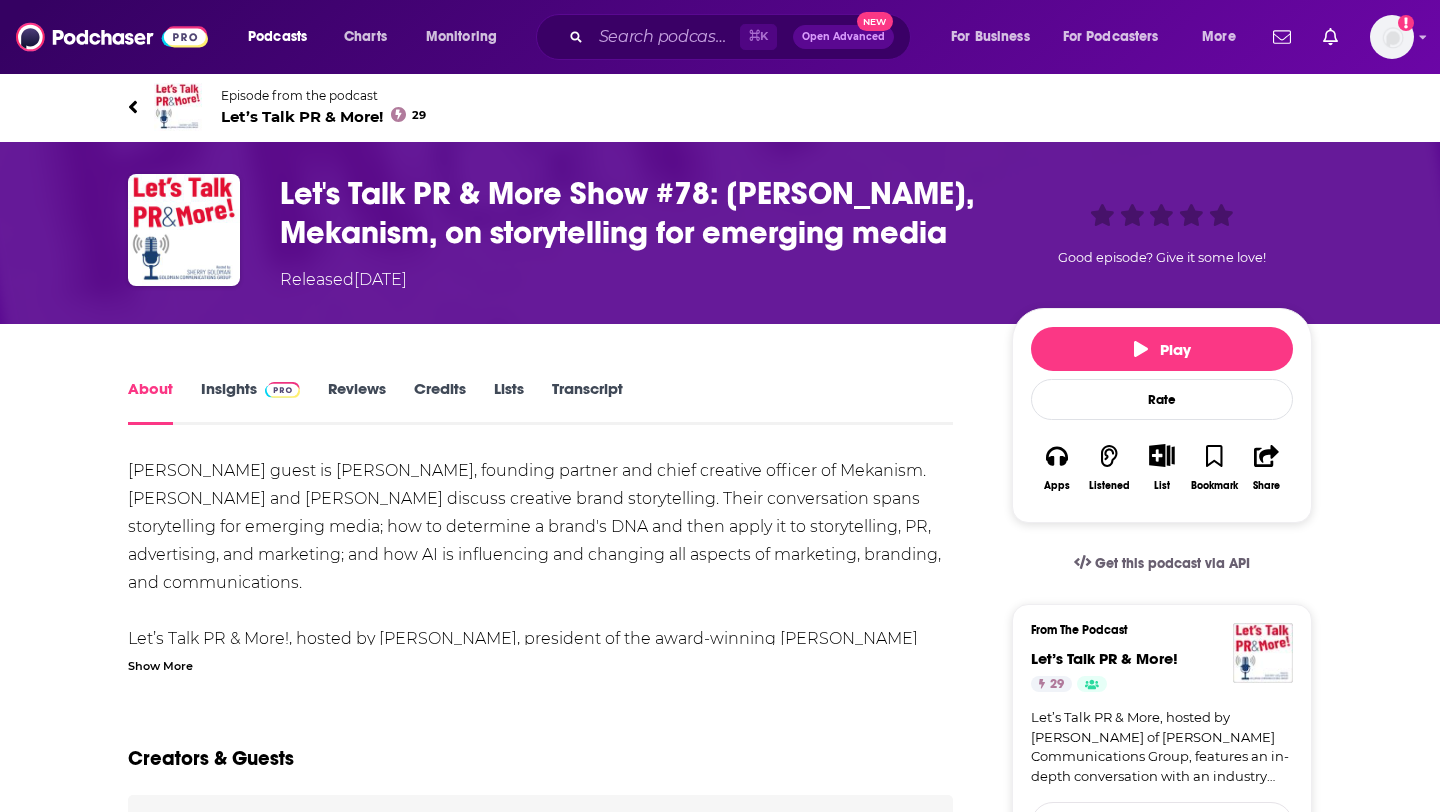 click on "⌘  K Open Advanced New" at bounding box center [723, 37] 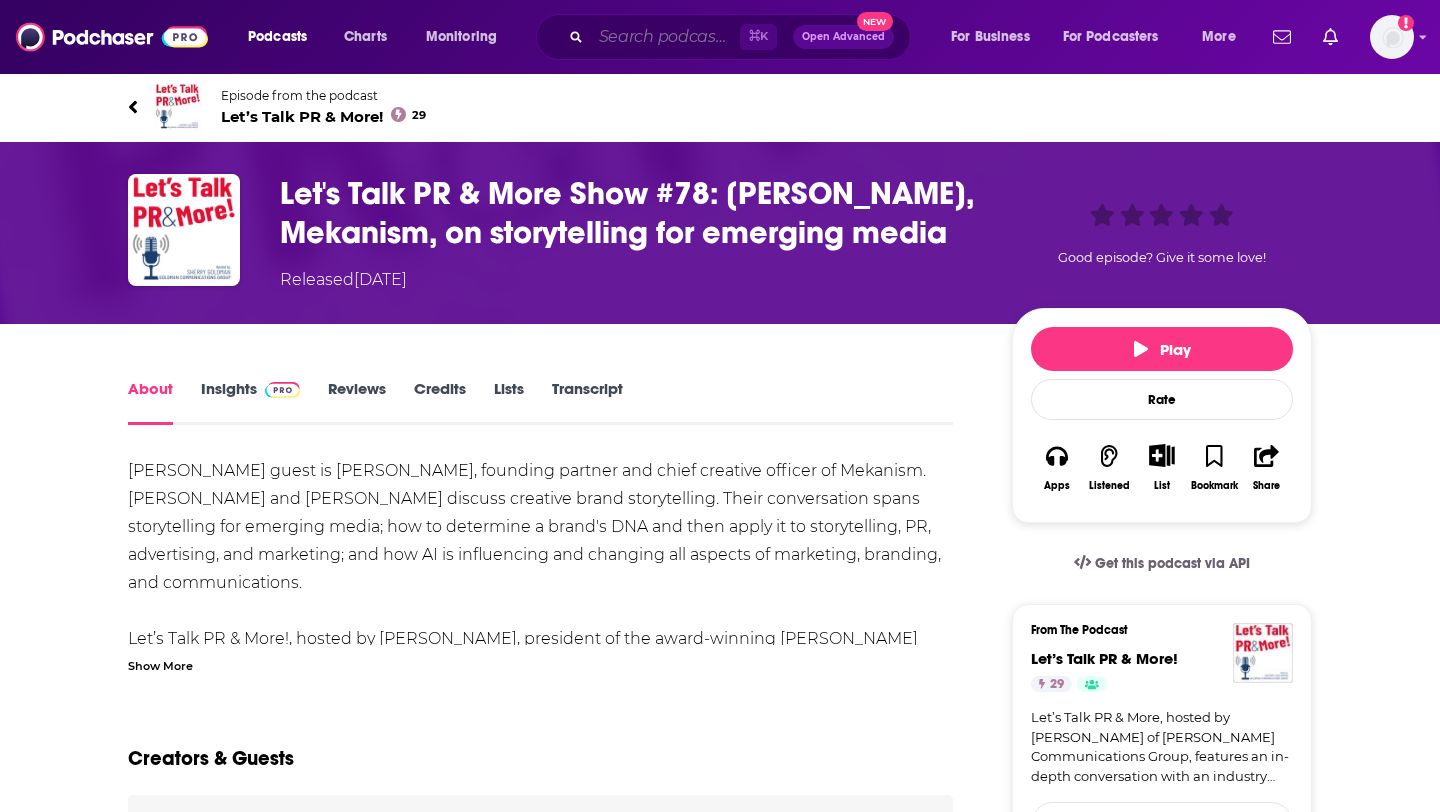 click at bounding box center (665, 37) 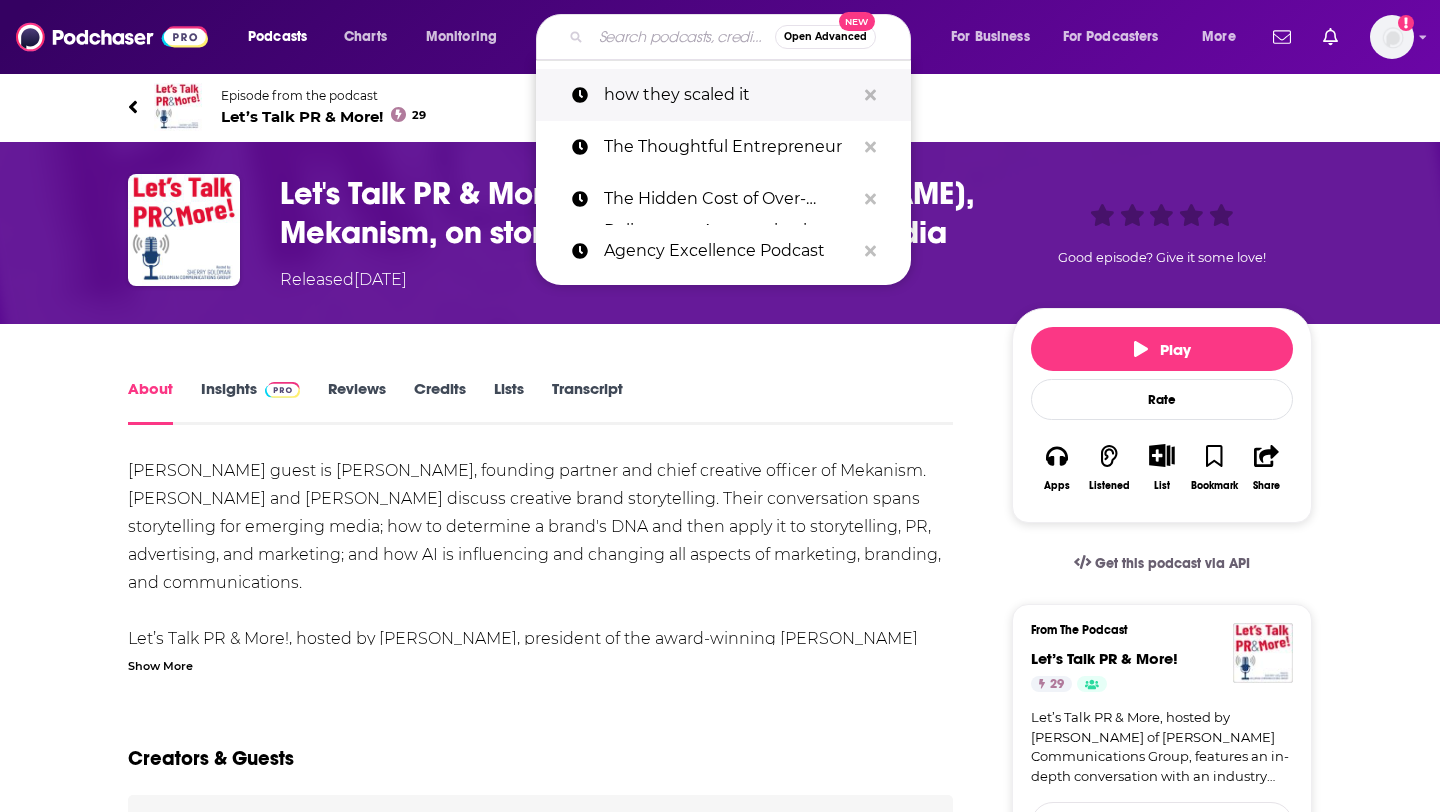 click on "how they scaled it" at bounding box center [729, 95] 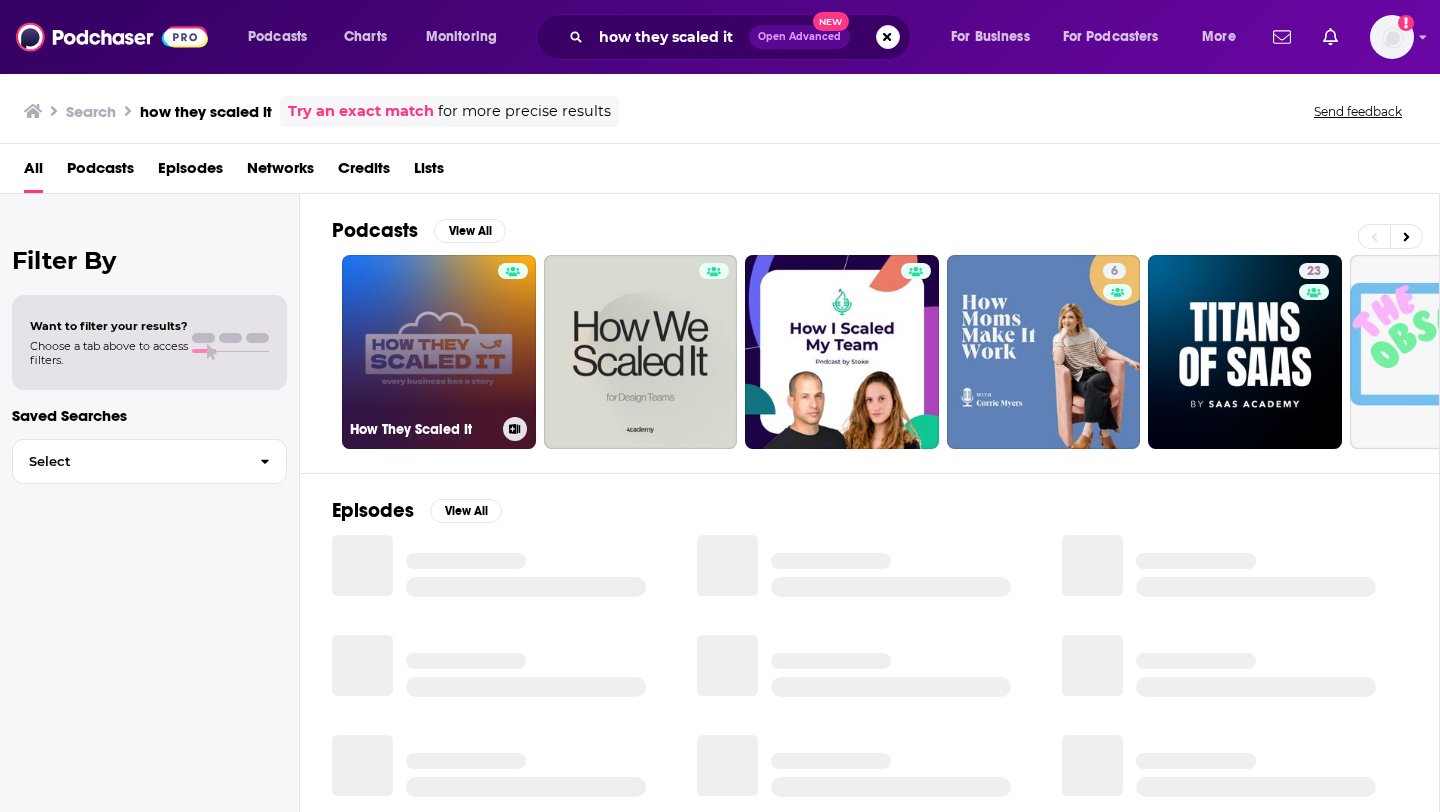 click on "How They Scaled It" at bounding box center (439, 352) 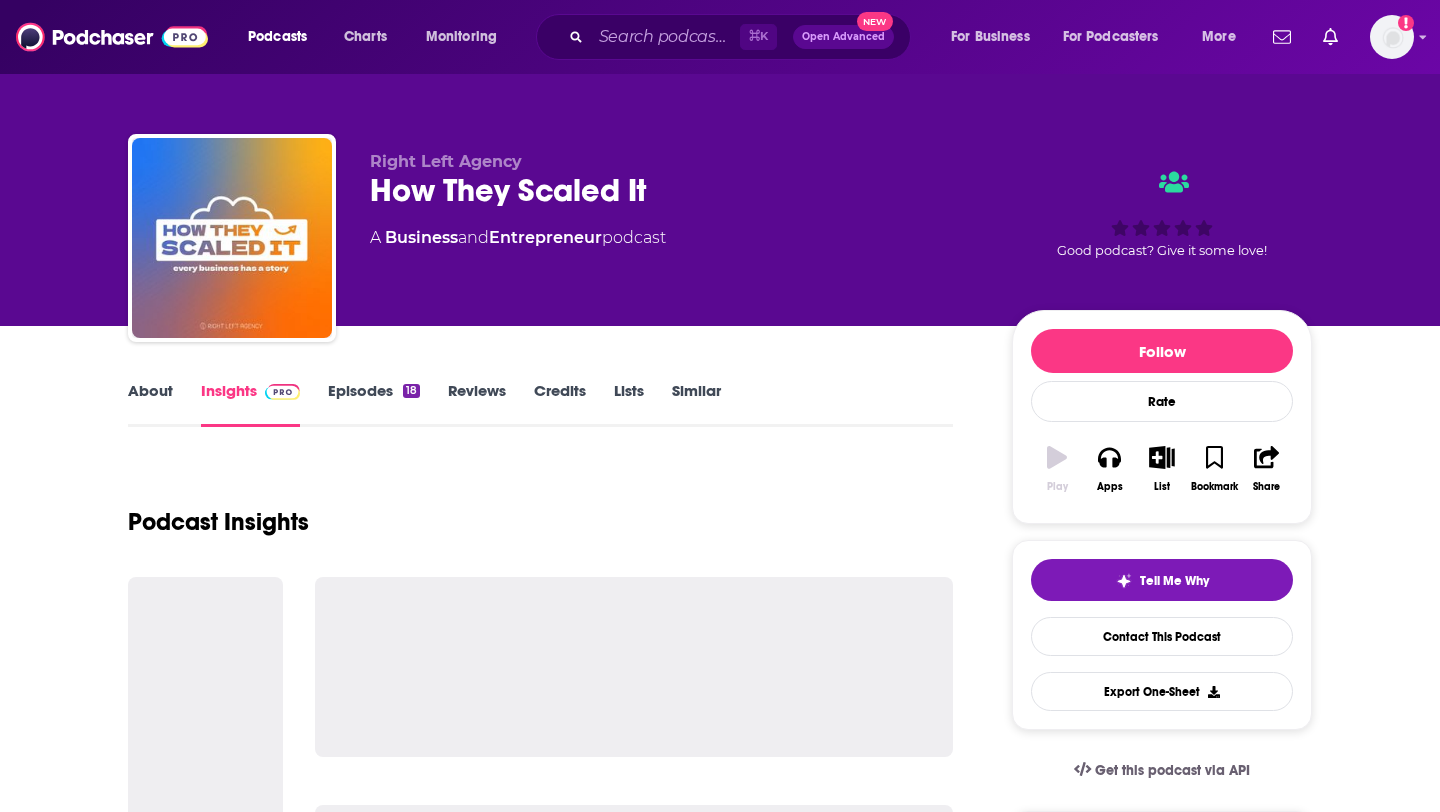 click on "Episodes 18" at bounding box center [374, 404] 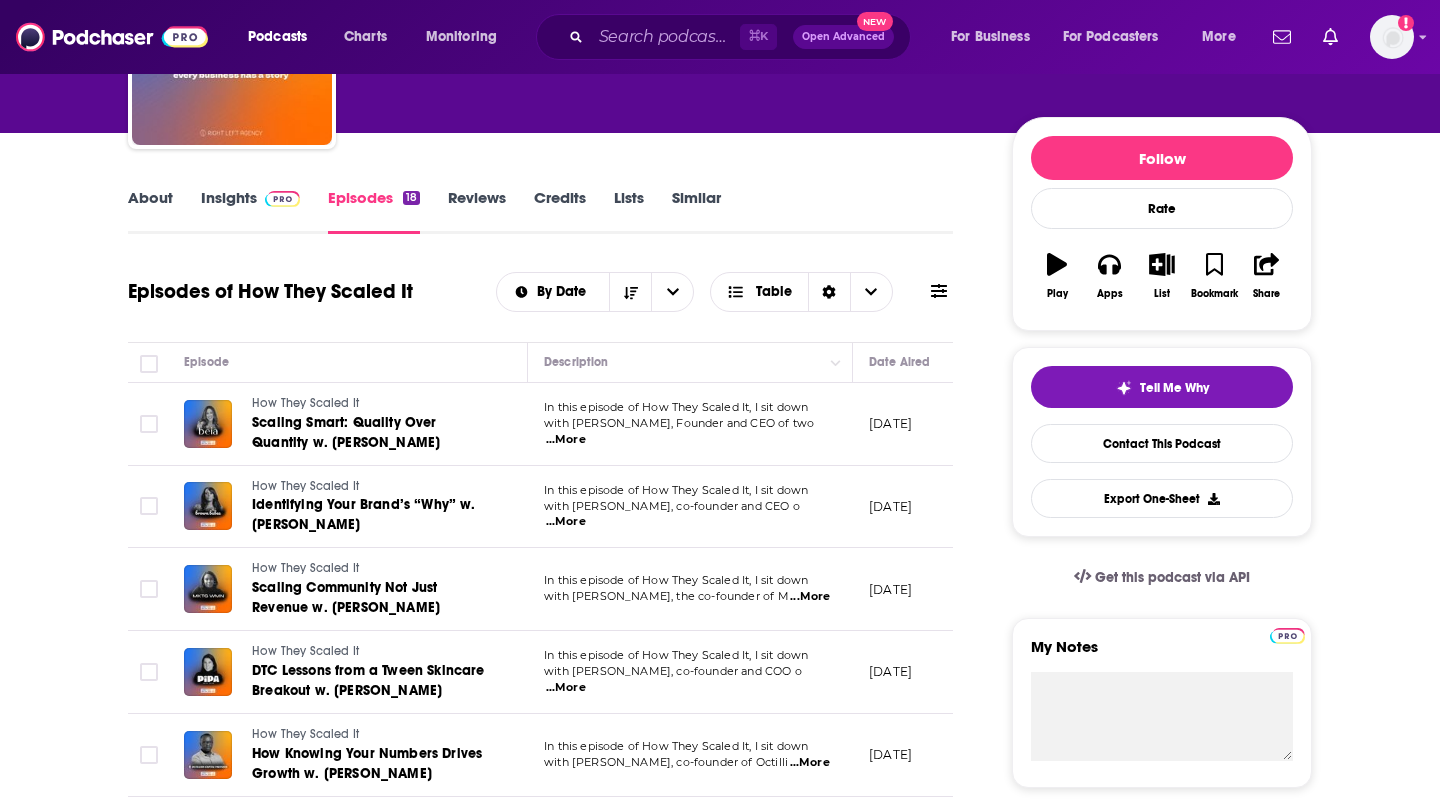 scroll, scrollTop: 200, scrollLeft: 0, axis: vertical 